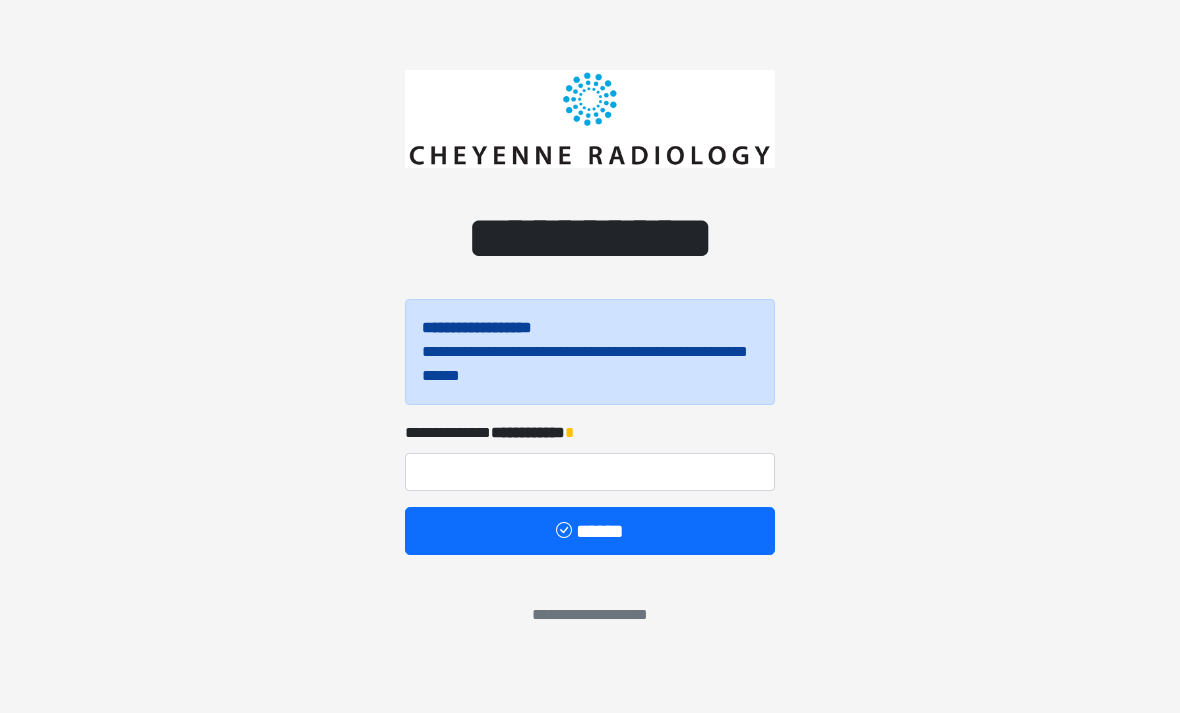 scroll, scrollTop: 0, scrollLeft: 0, axis: both 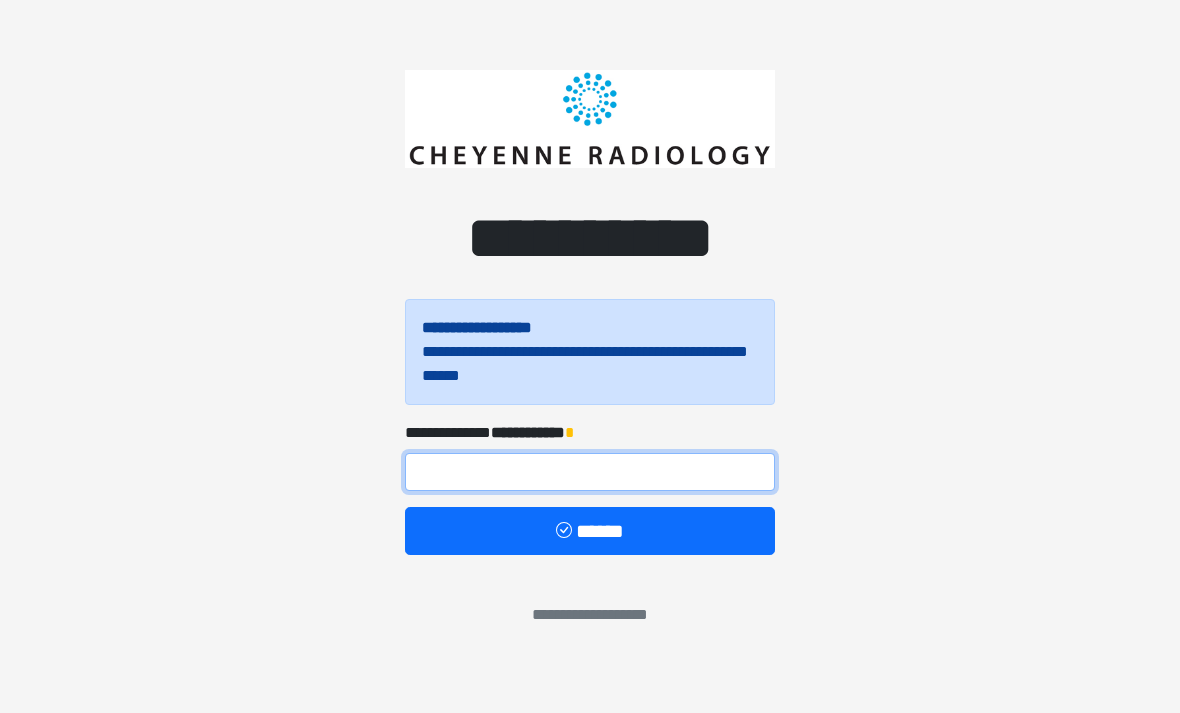 click at bounding box center (590, 472) 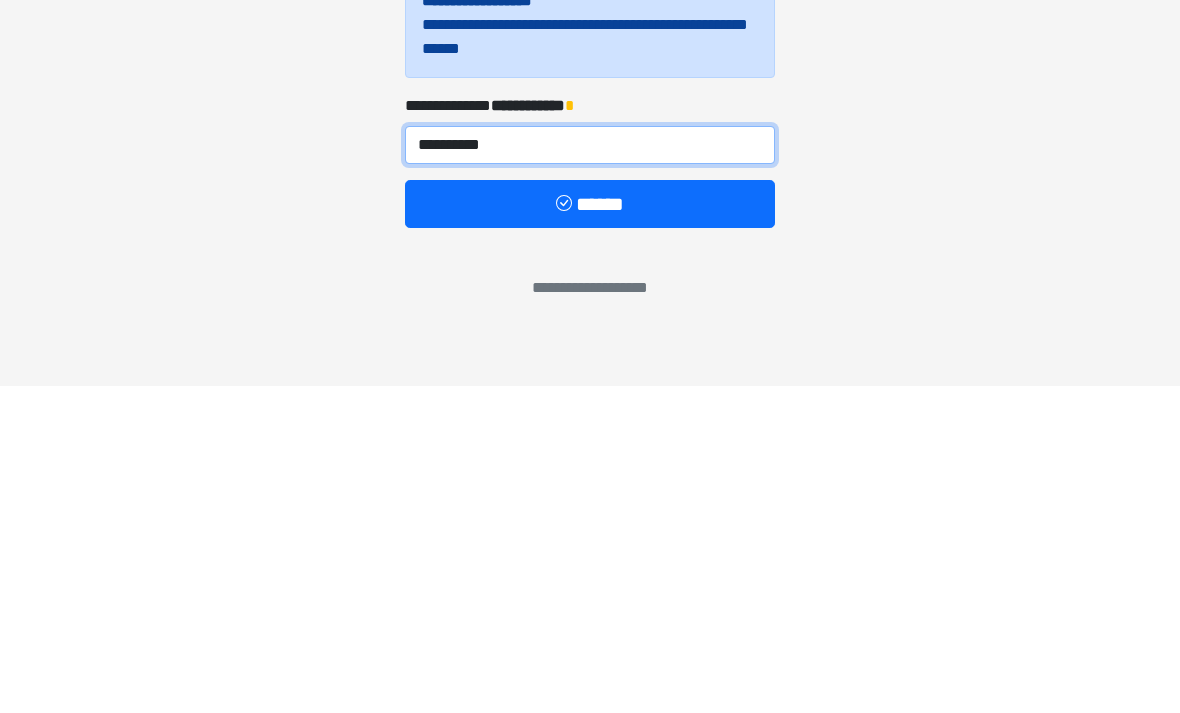 type on "**********" 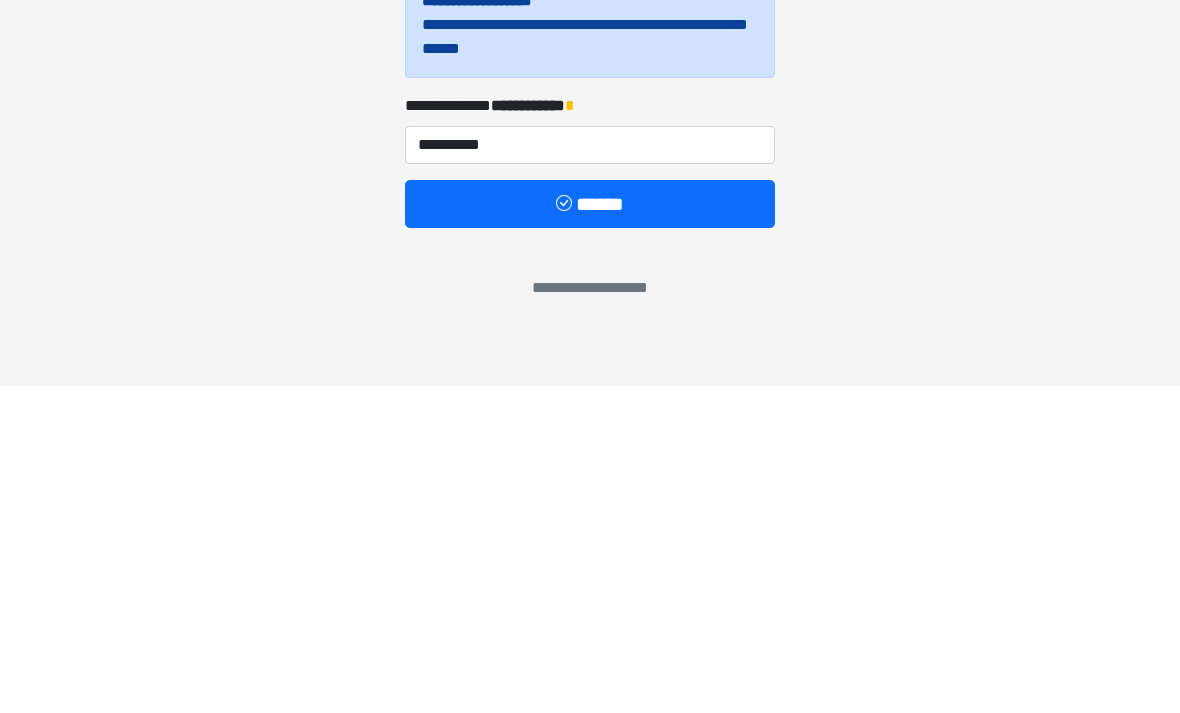click on "******" at bounding box center (590, 531) 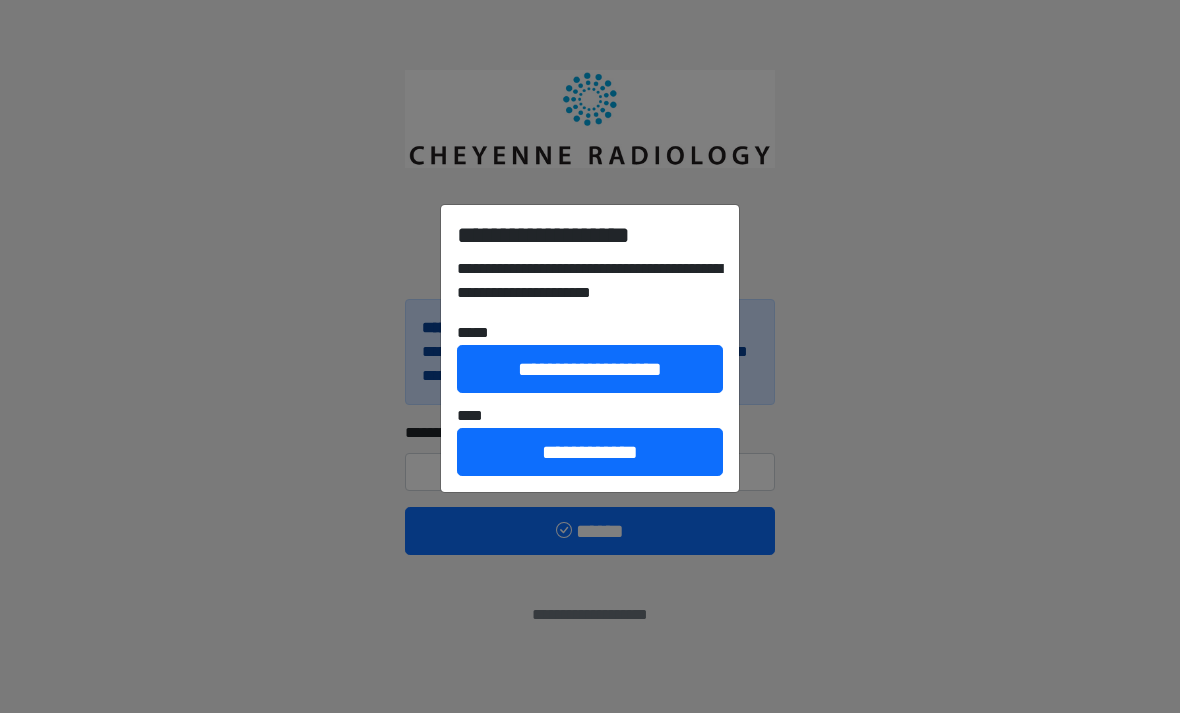 click on "**********" at bounding box center [590, 356] 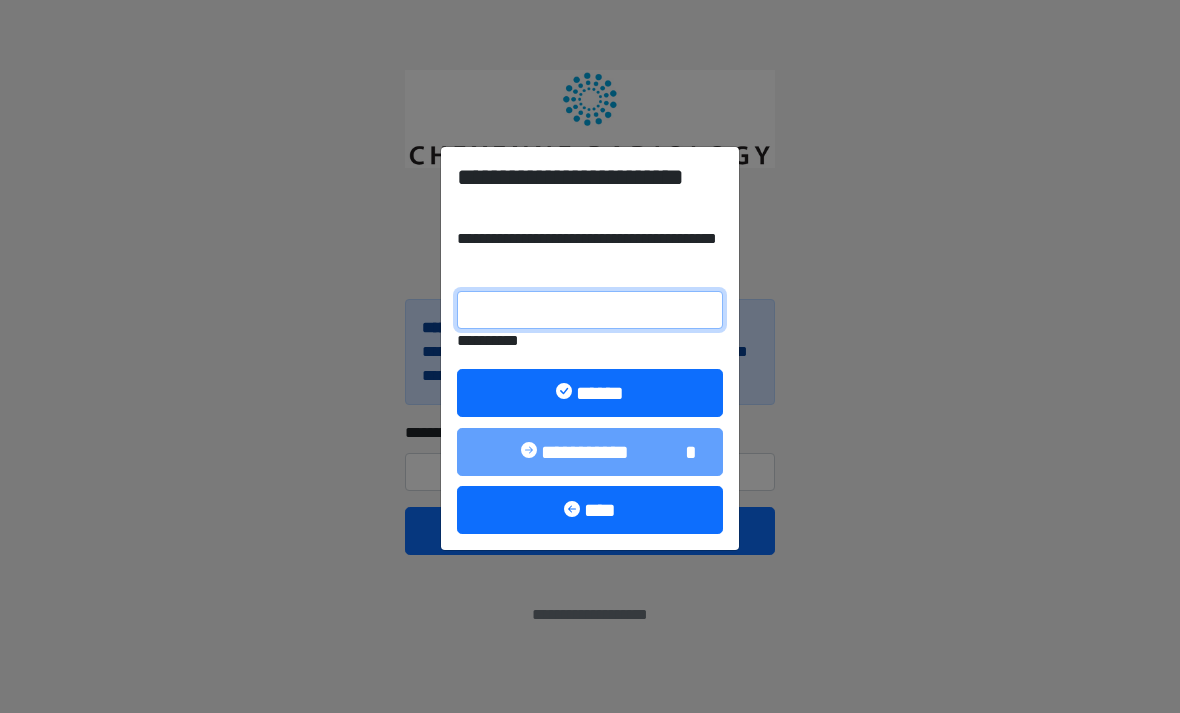 click on "**********" at bounding box center [590, 310] 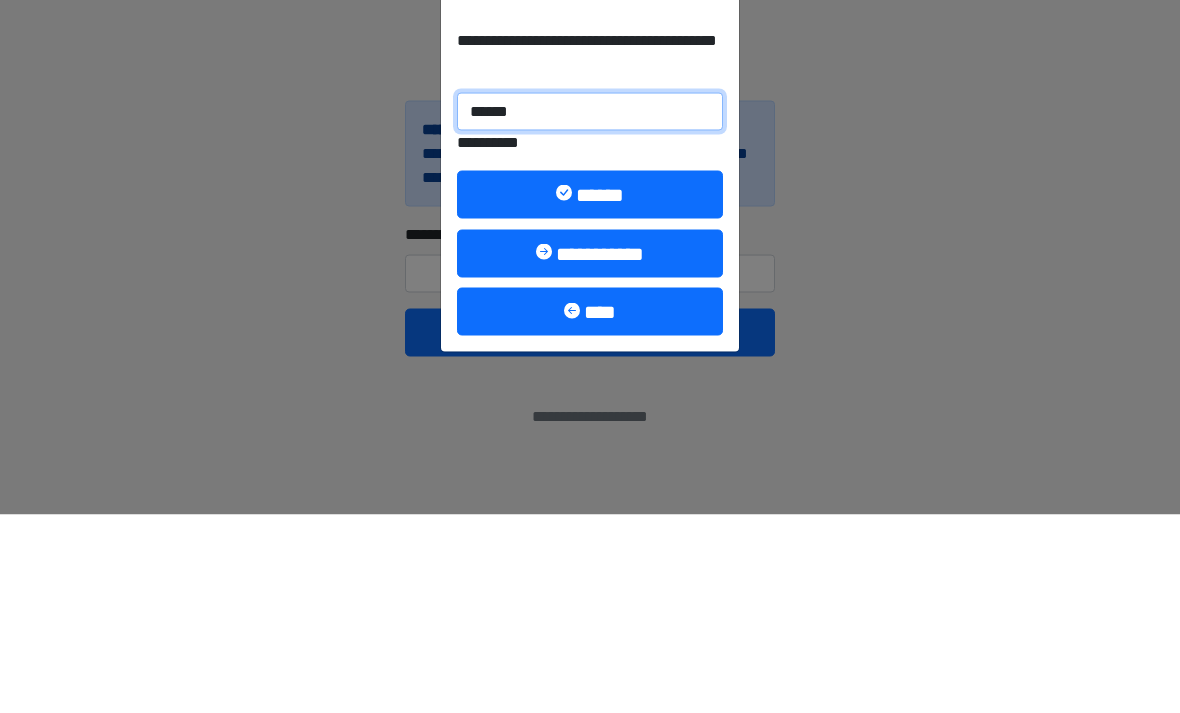 type on "******" 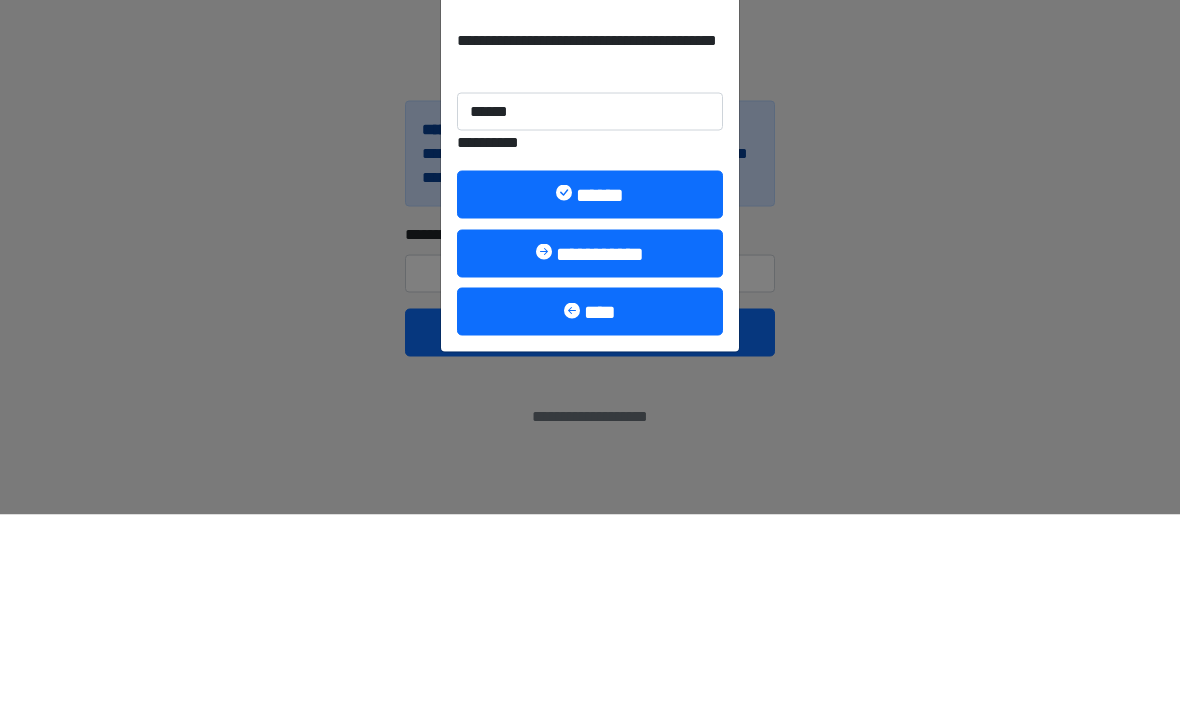 click on "******" at bounding box center (590, 393) 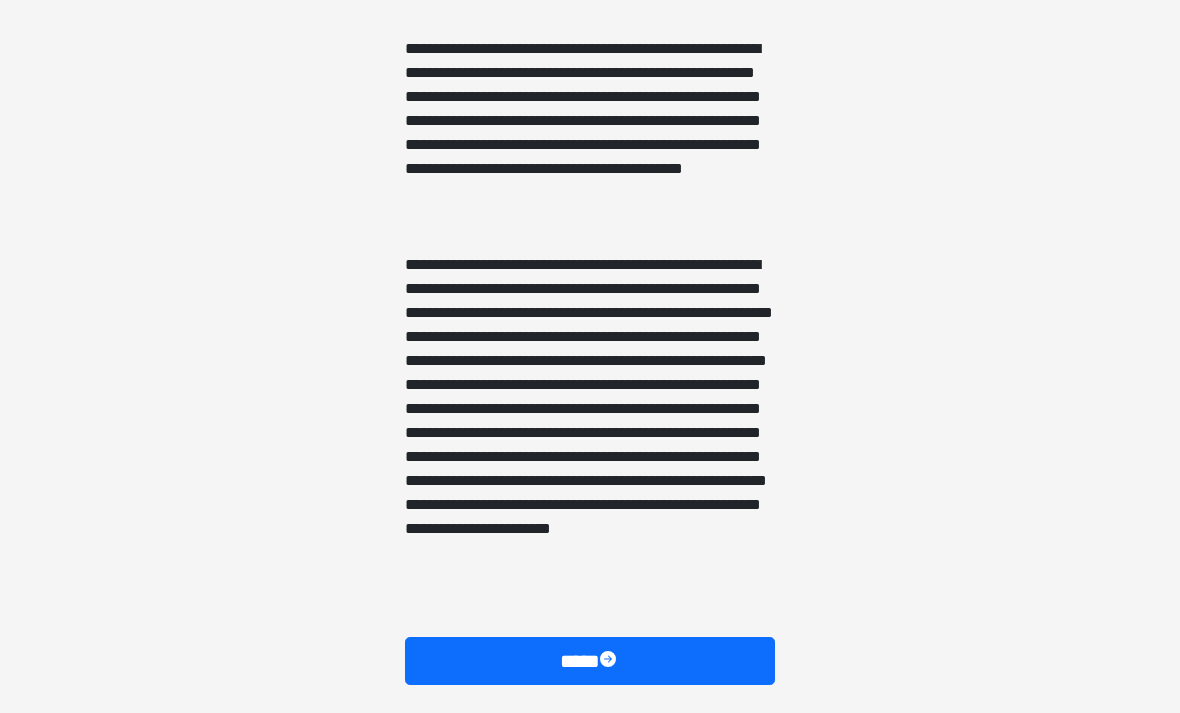 scroll, scrollTop: 1275, scrollLeft: 0, axis: vertical 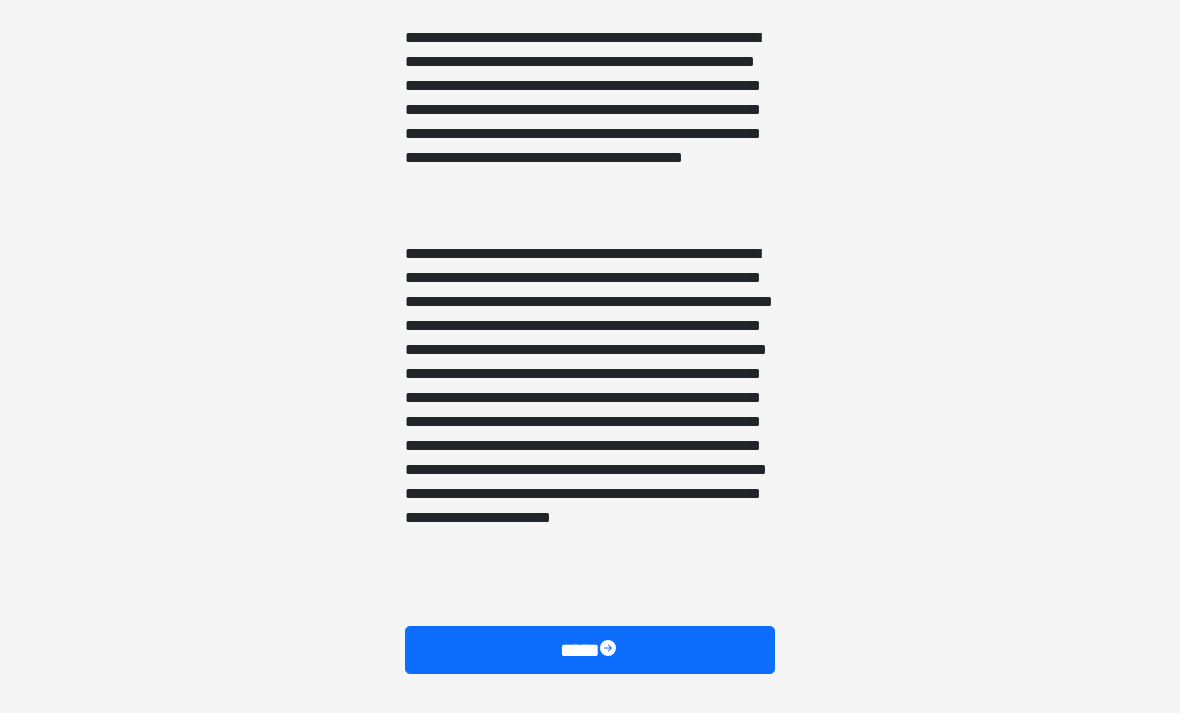click at bounding box center (610, 650) 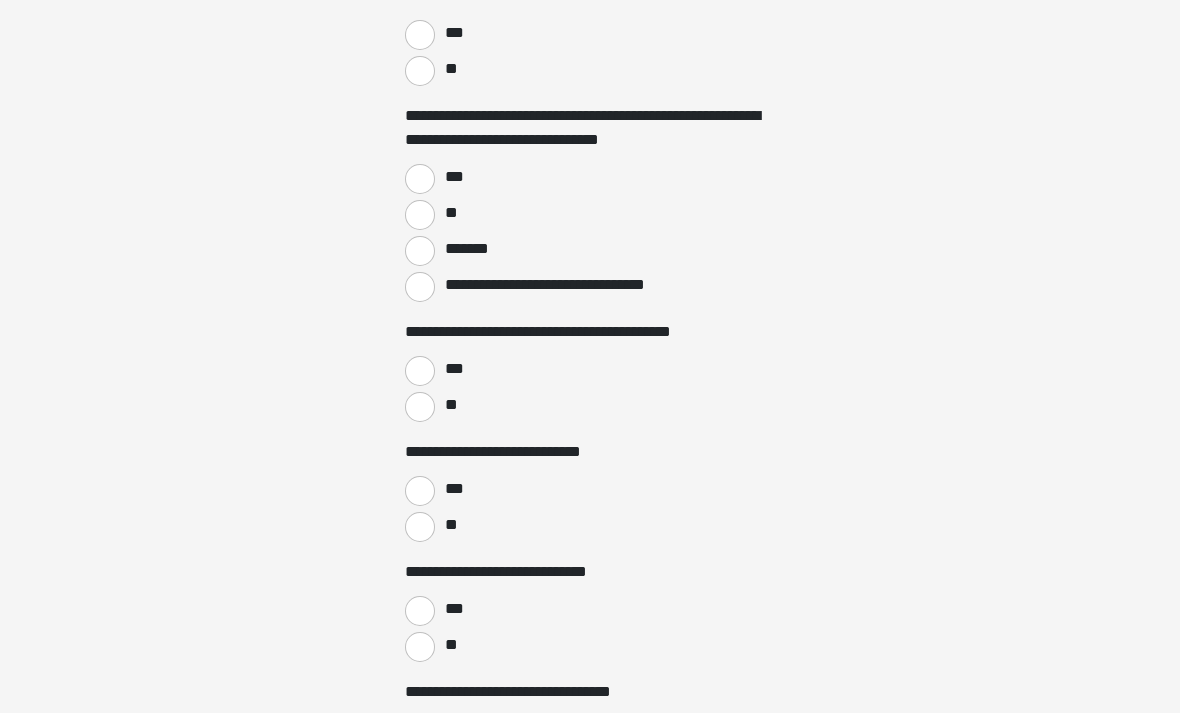 scroll, scrollTop: 0, scrollLeft: 0, axis: both 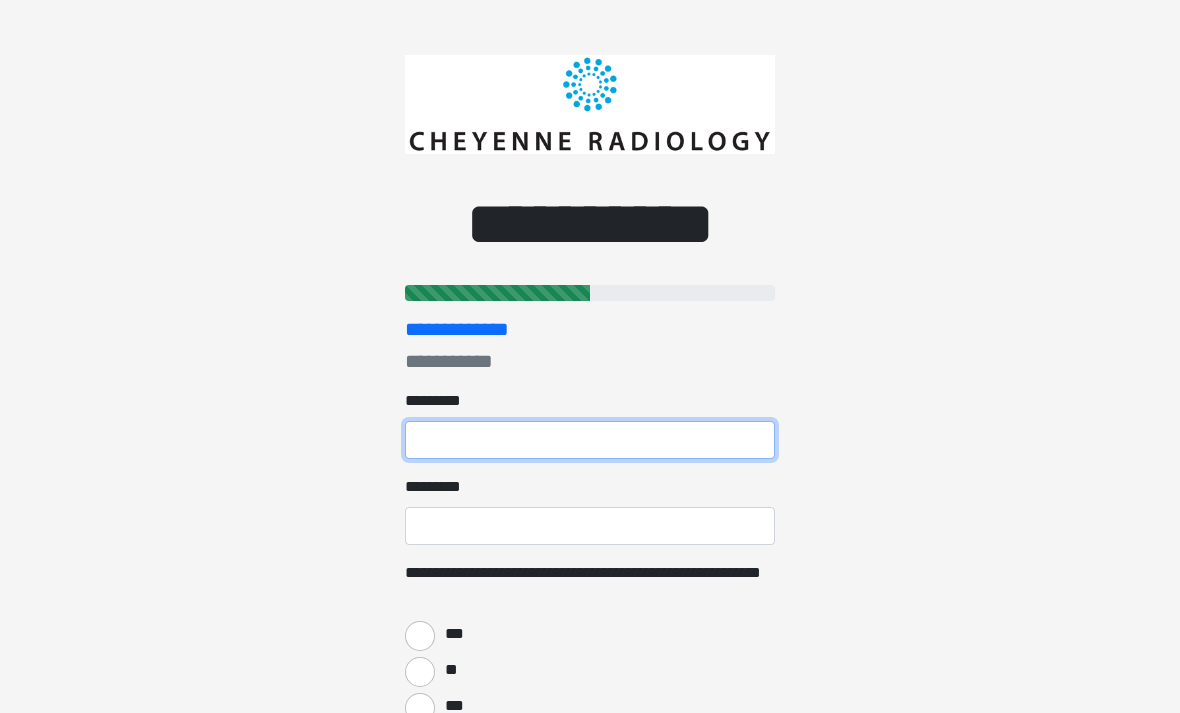 click on "******* *" at bounding box center (590, 440) 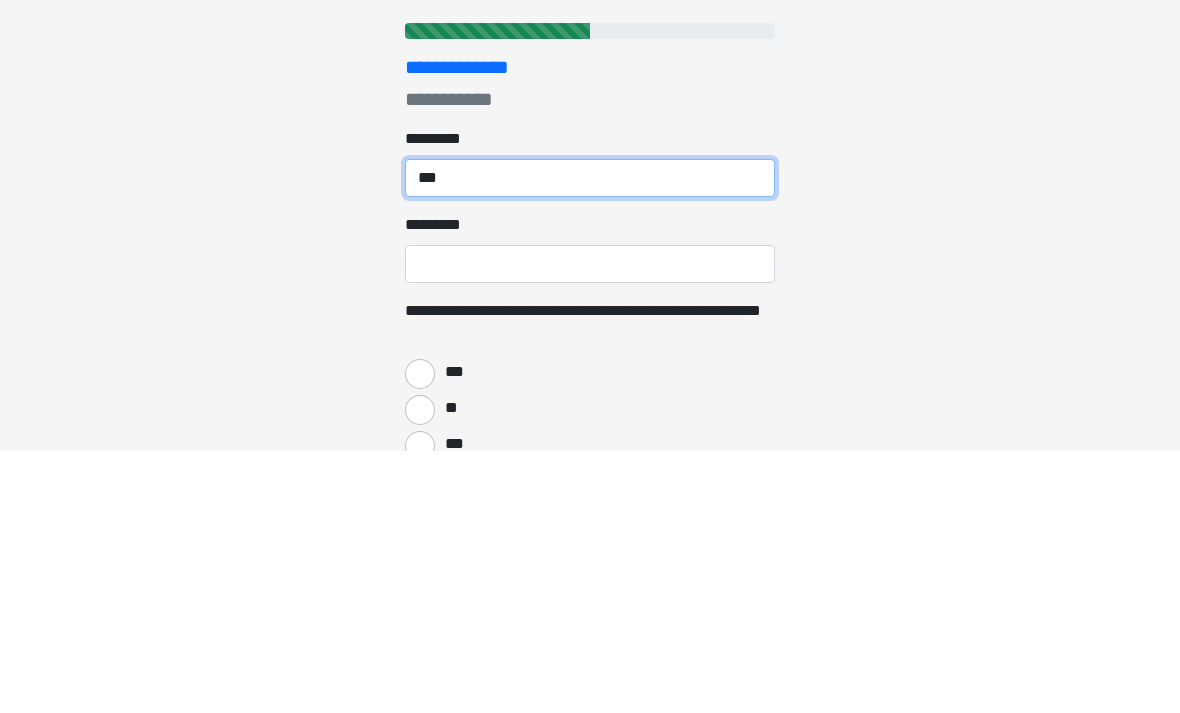 type on "***" 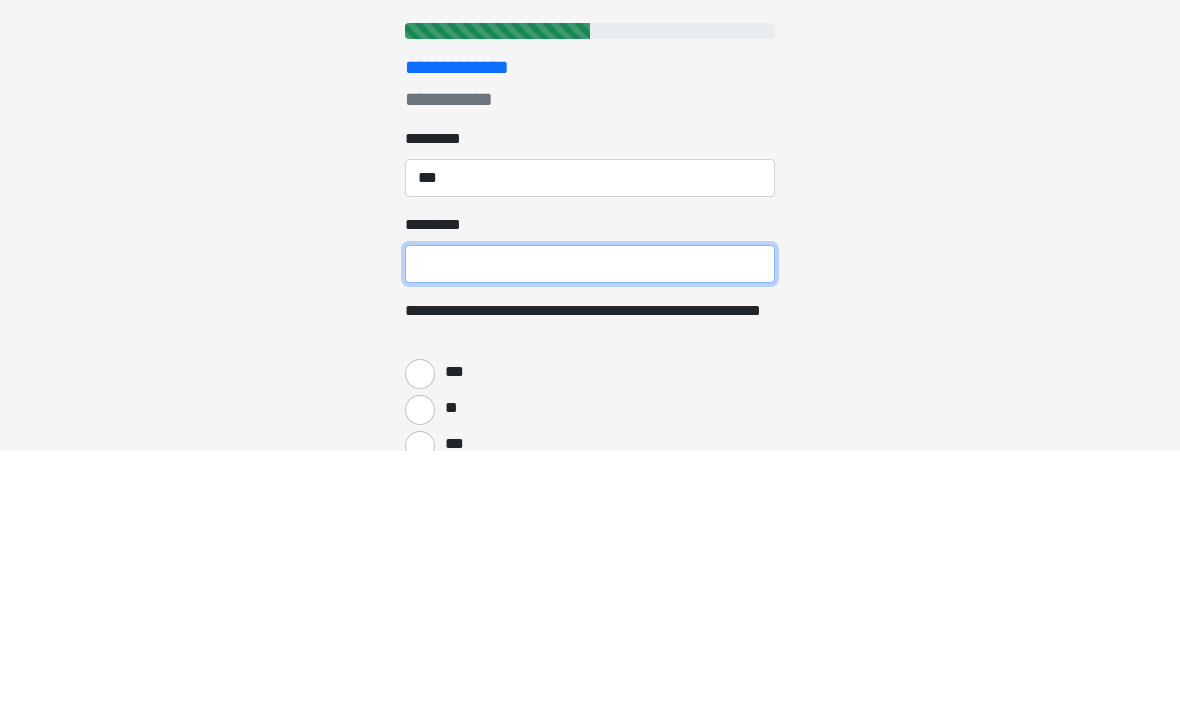 click on "******* *" at bounding box center (590, 526) 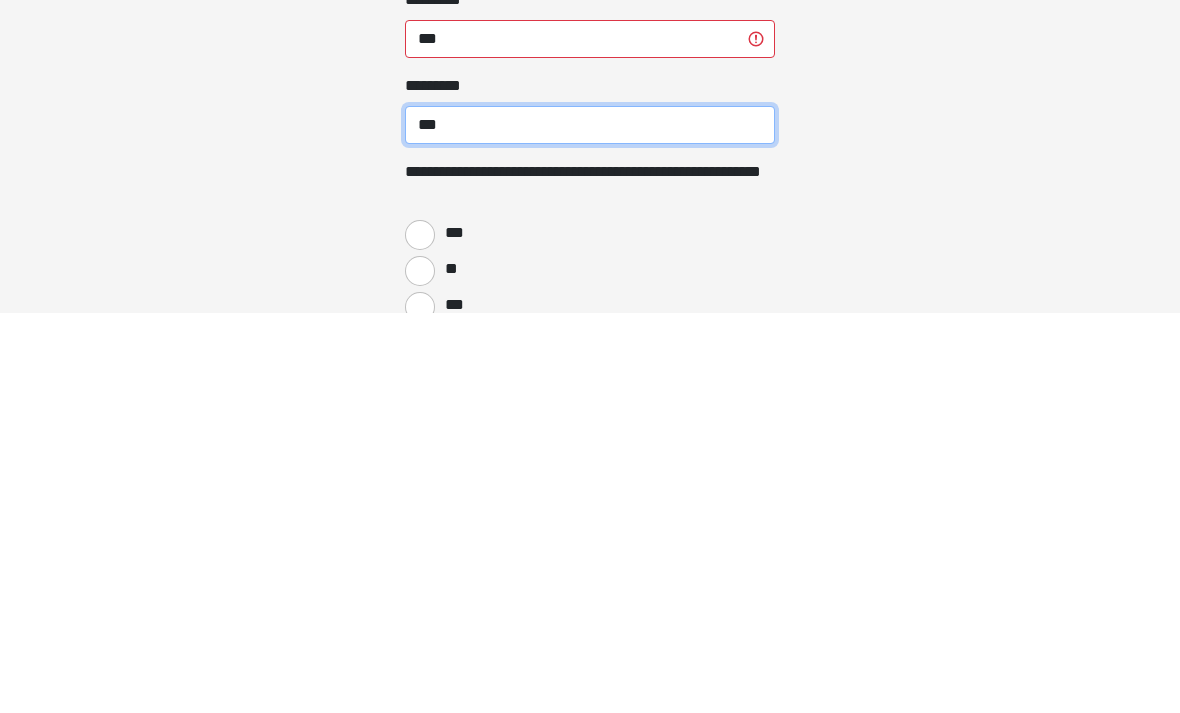 type on "***" 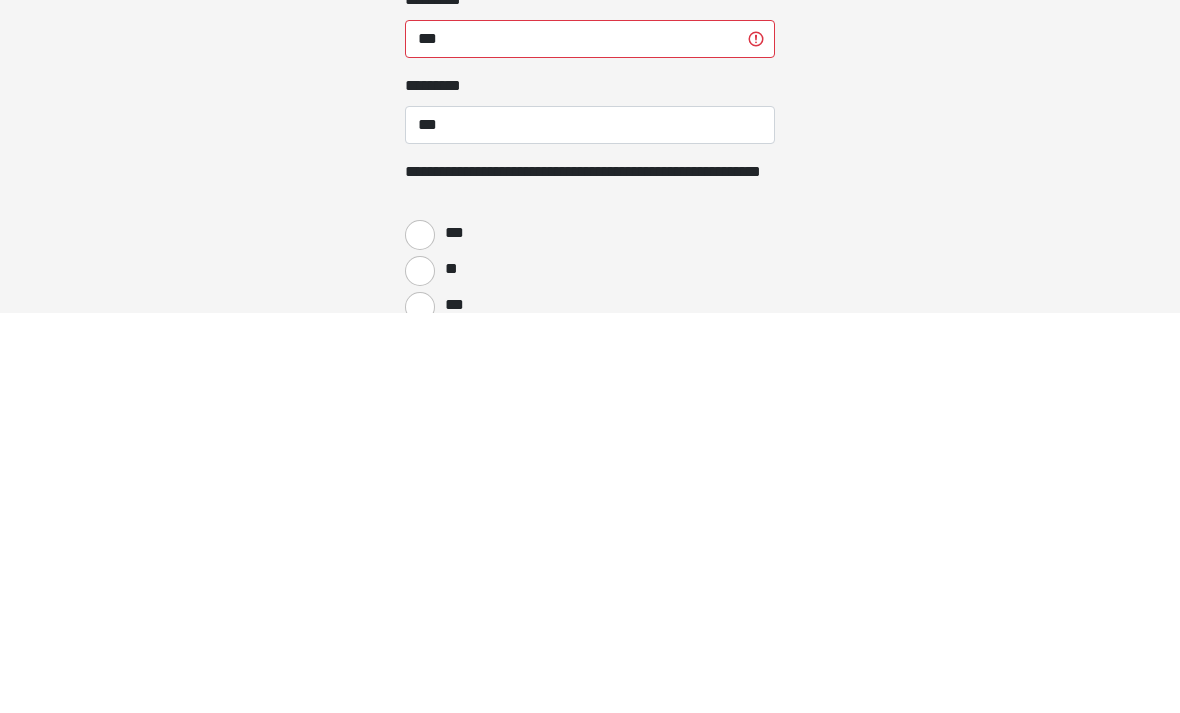 click on "**" at bounding box center (420, 672) 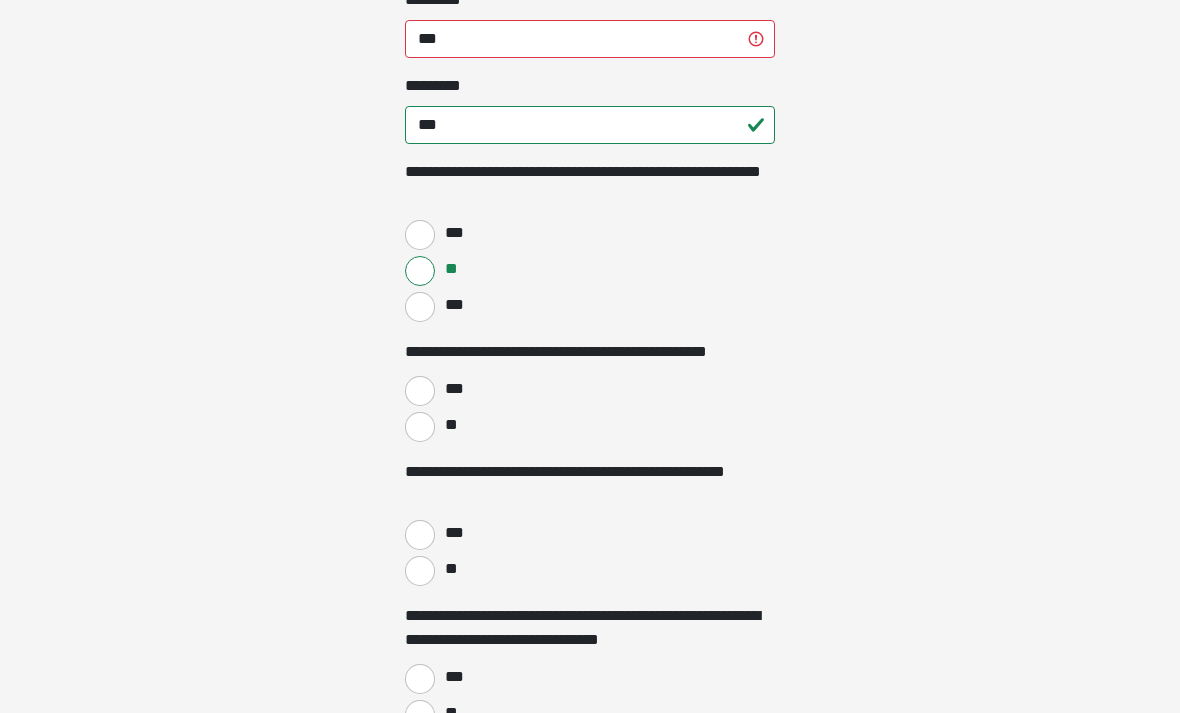 click on "**" at bounding box center (420, 427) 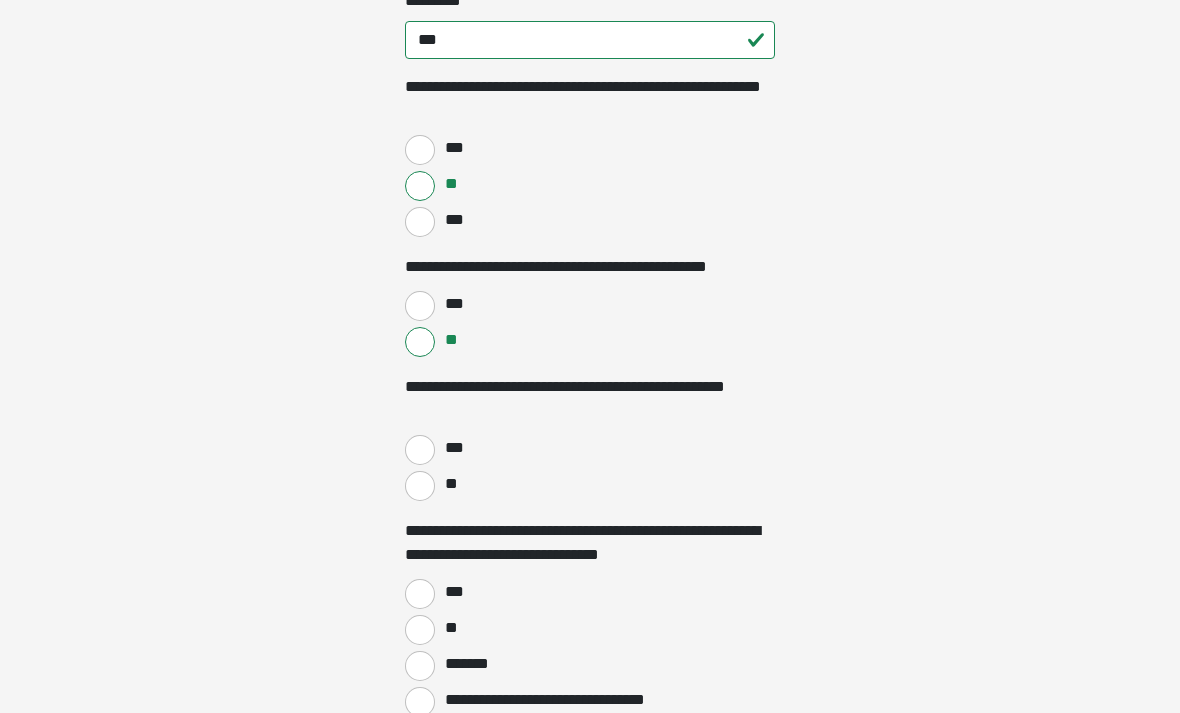 scroll, scrollTop: 486, scrollLeft: 0, axis: vertical 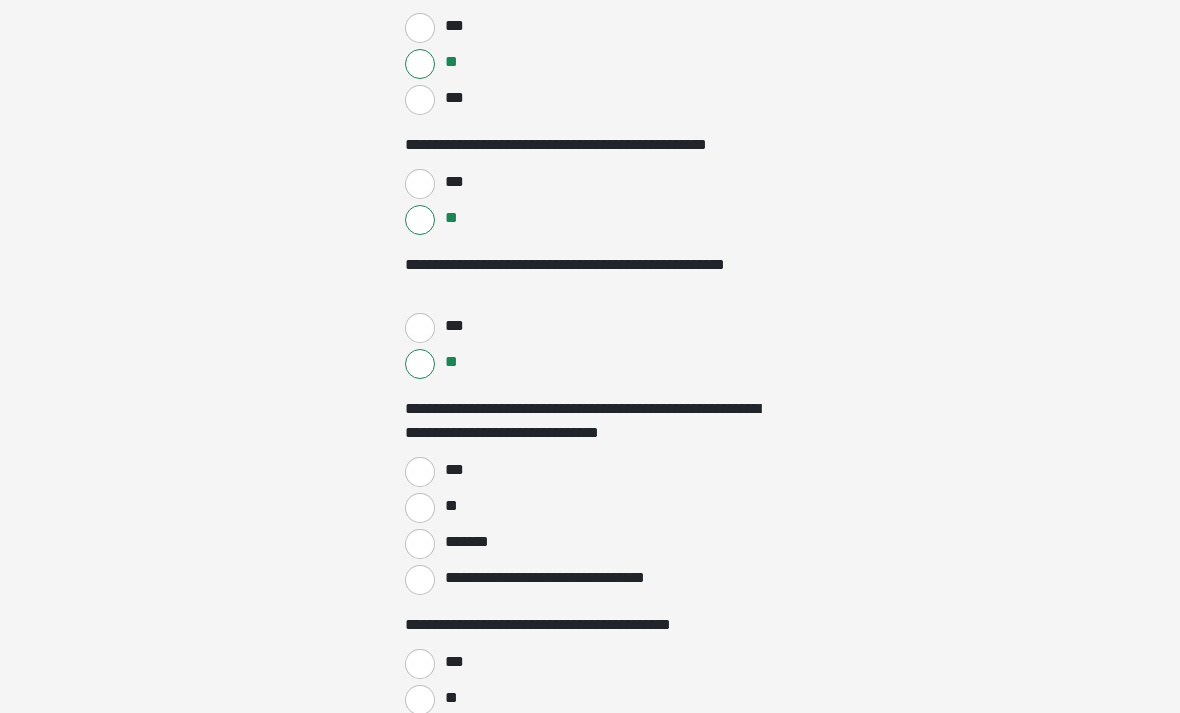 click on "**********" at bounding box center [590, 679] 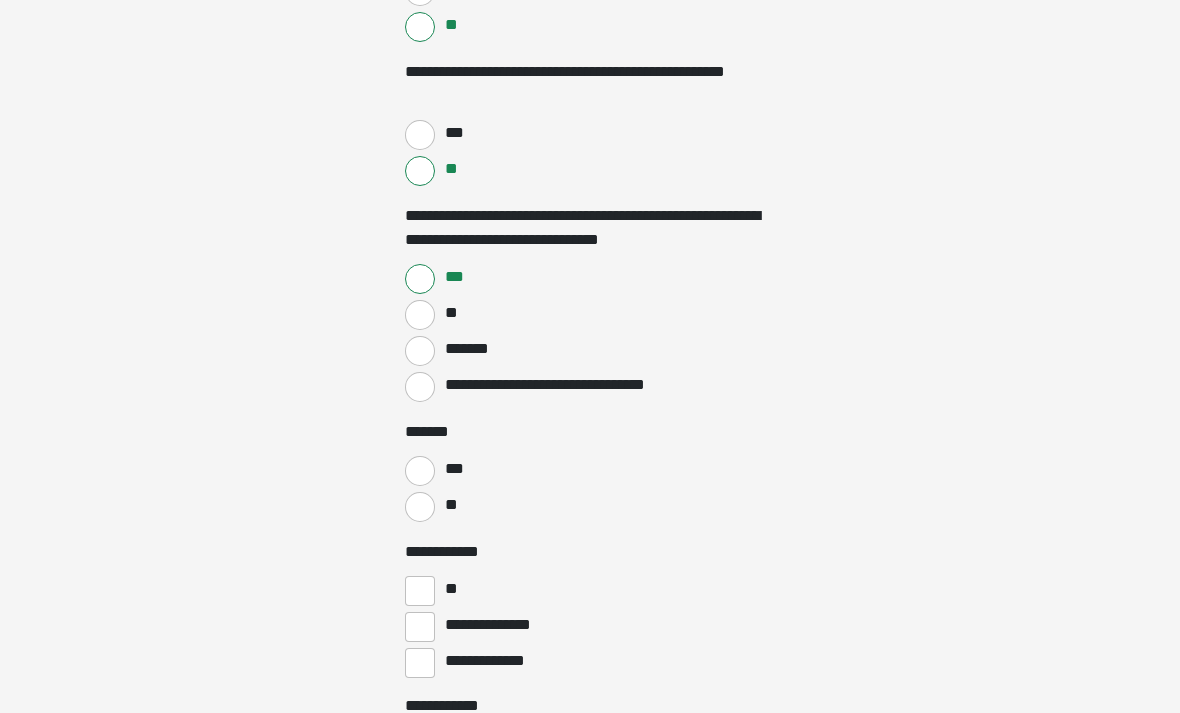 scroll, scrollTop: 819, scrollLeft: 0, axis: vertical 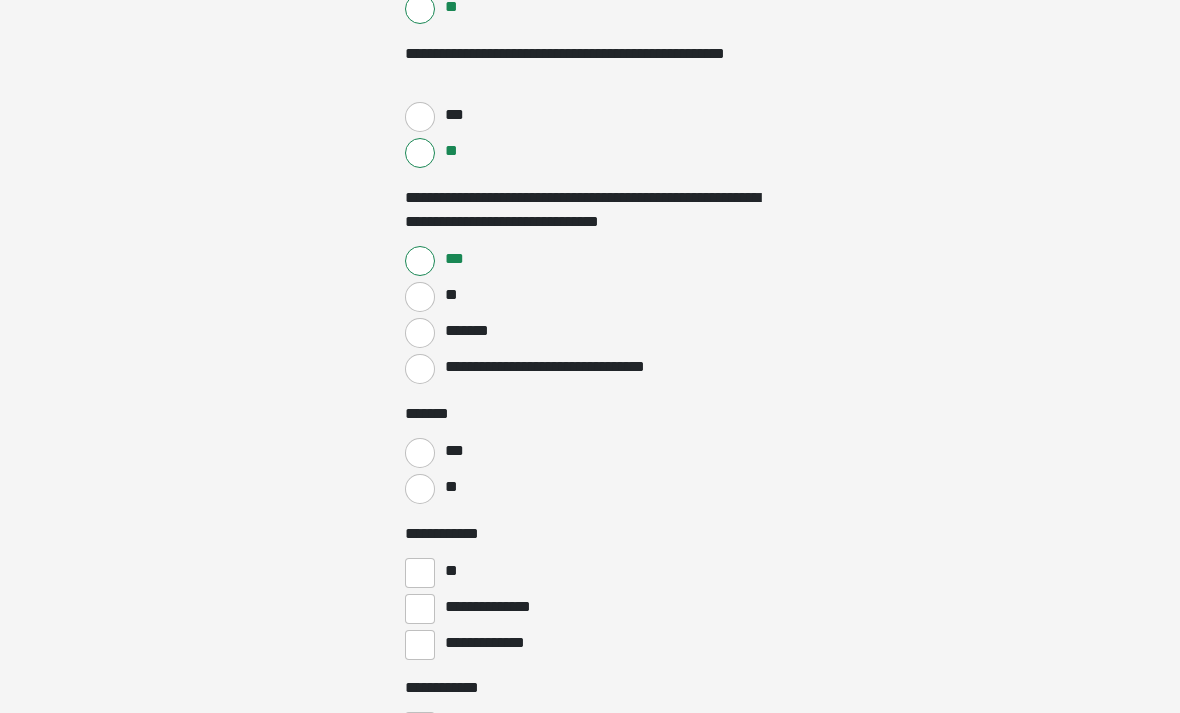 click on "***" at bounding box center (420, 453) 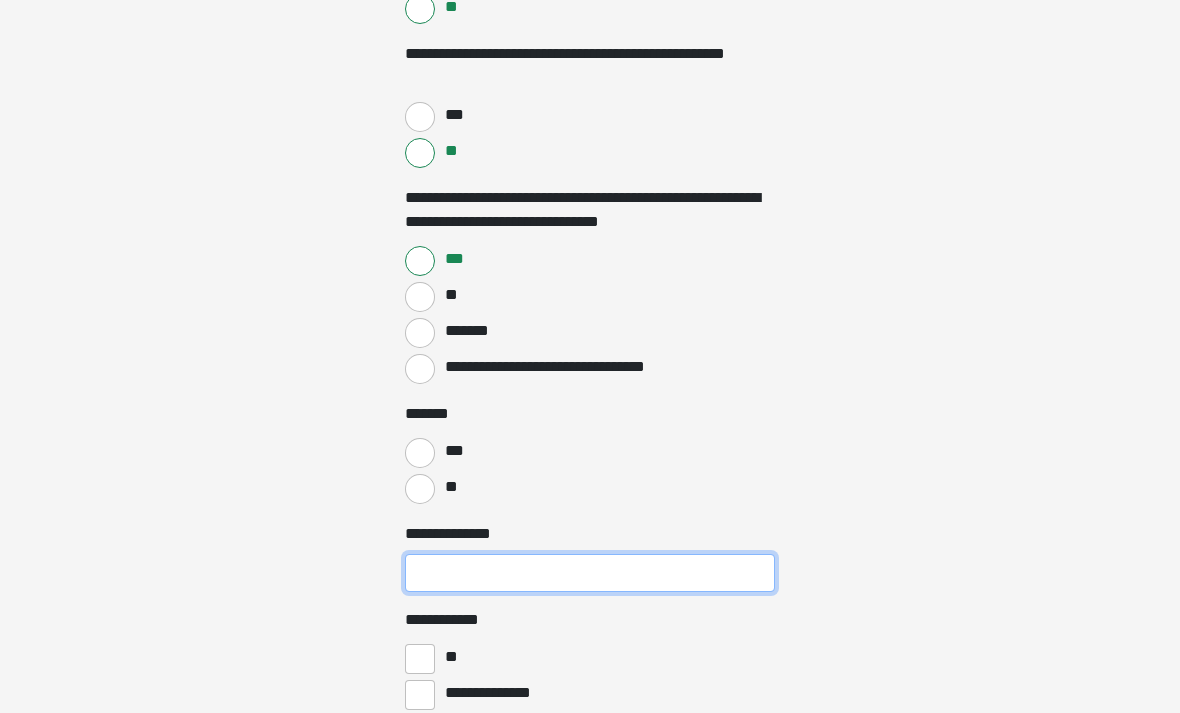 click on "**********" at bounding box center (590, 573) 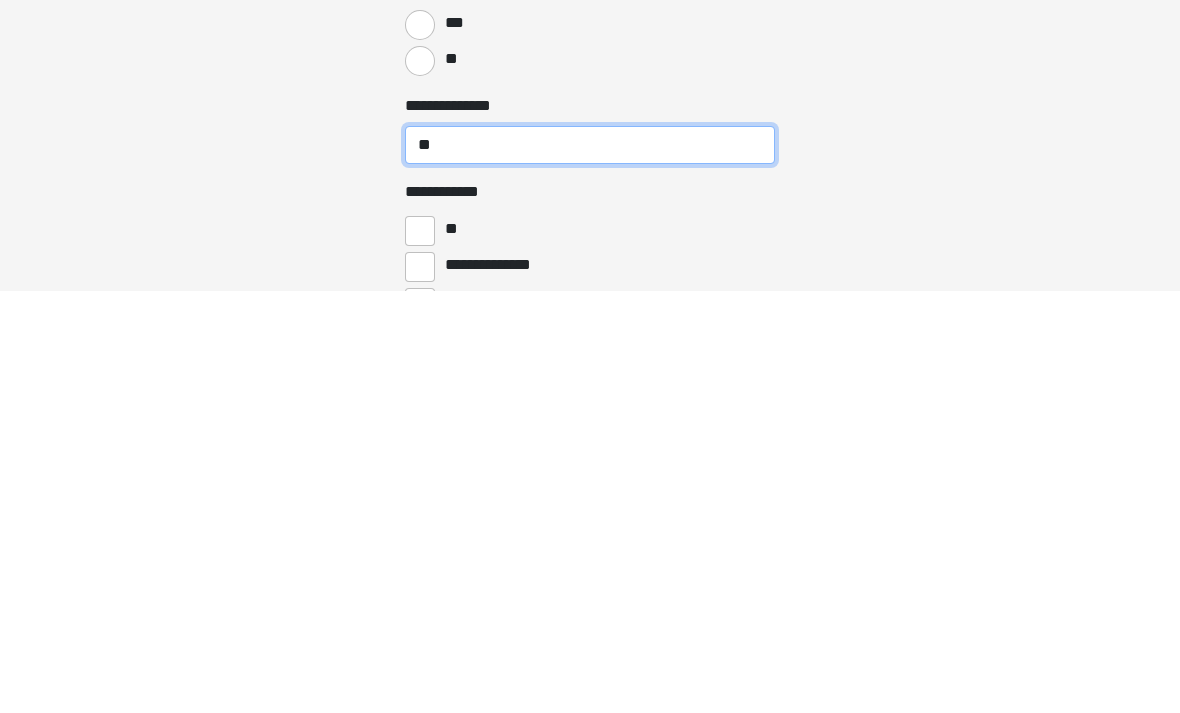 scroll, scrollTop: 834, scrollLeft: 0, axis: vertical 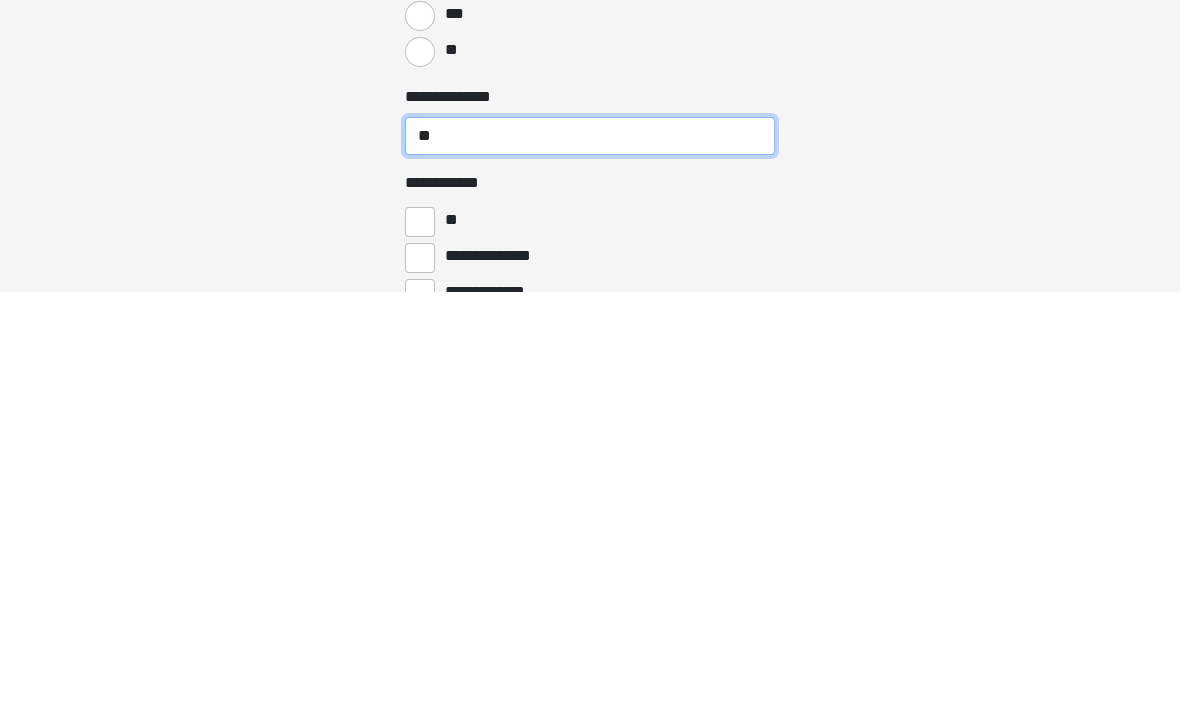 type on "**" 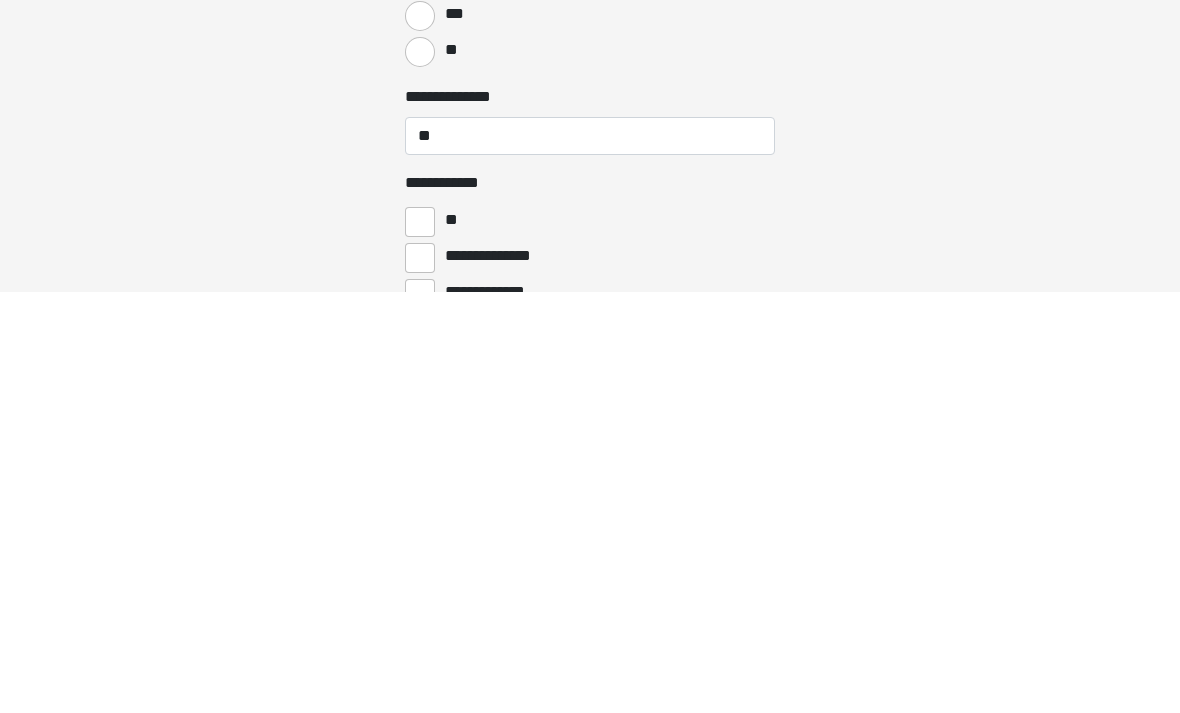 click on "**********" at bounding box center (420, 680) 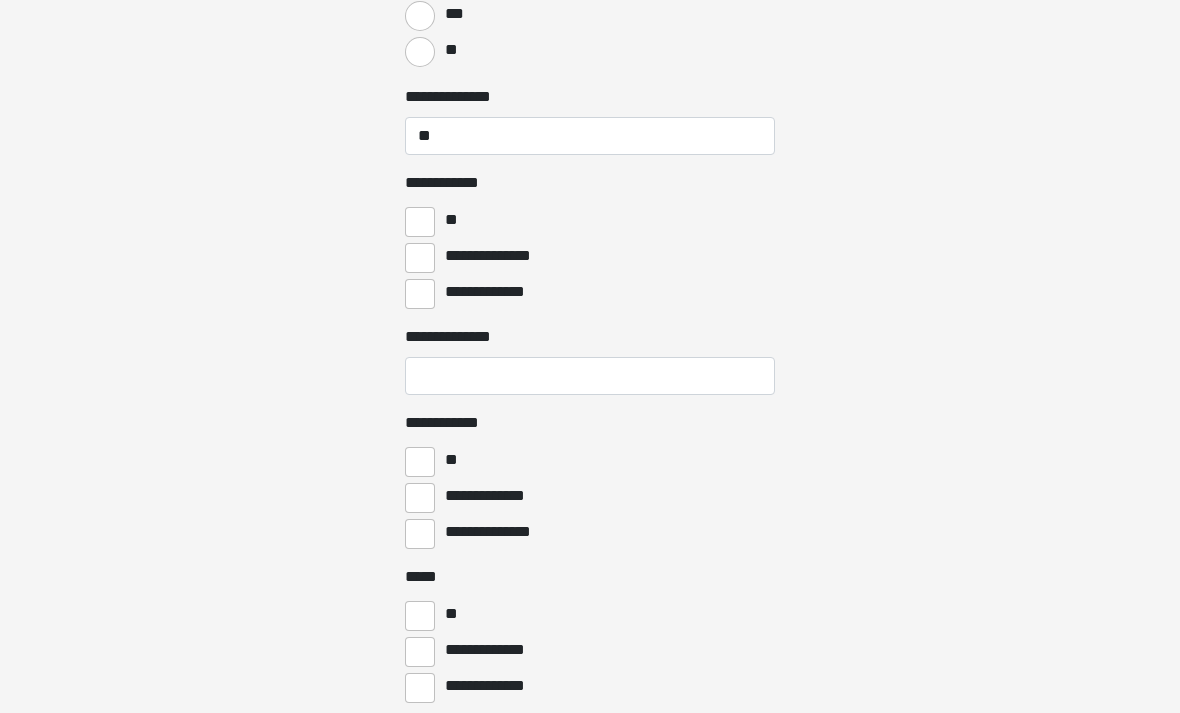 click on "**********" at bounding box center (420, 294) 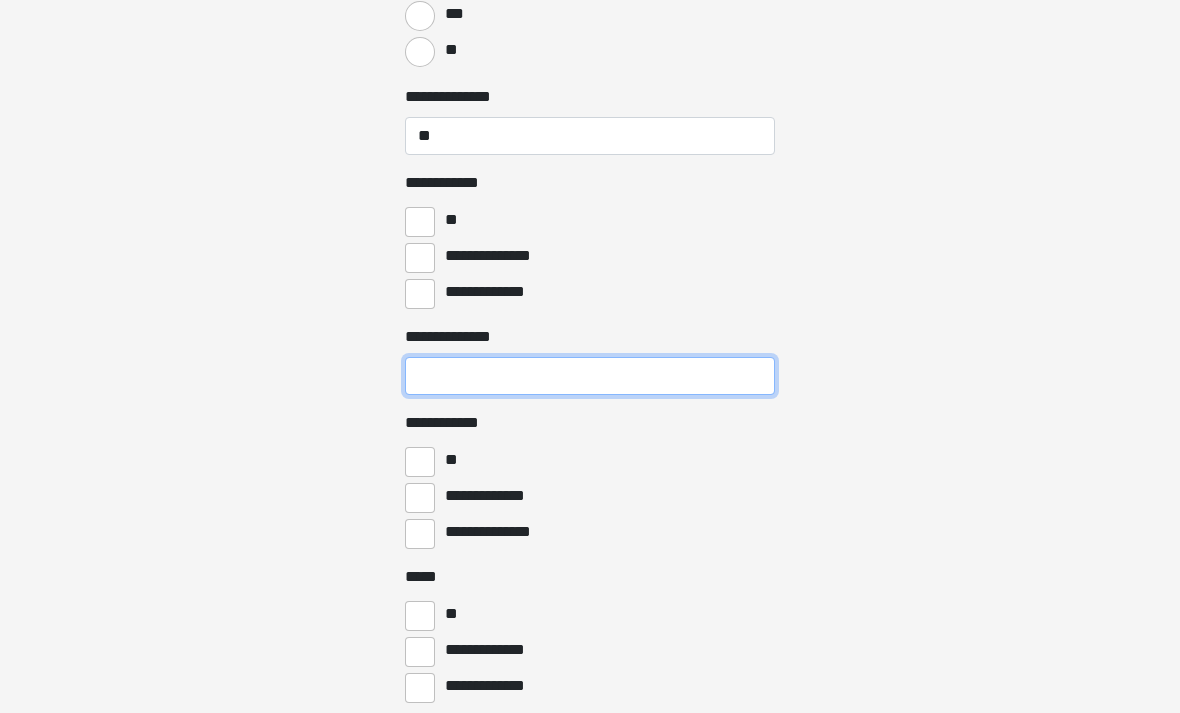 click on "**********" at bounding box center [590, 376] 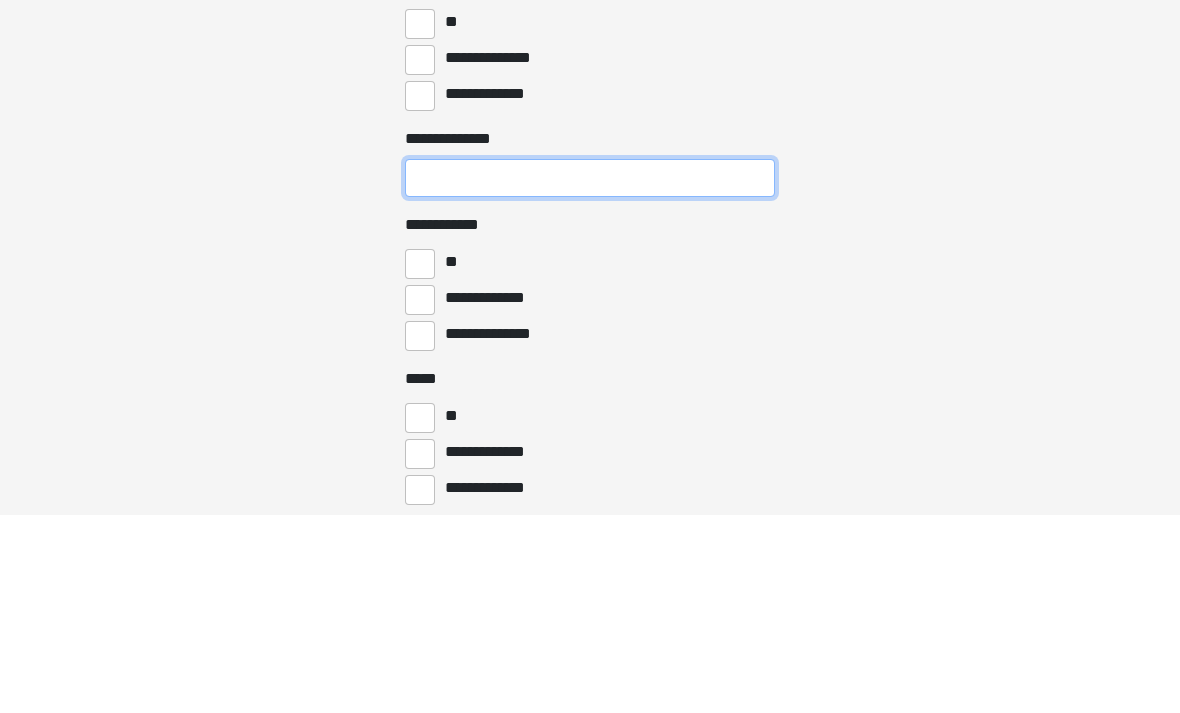 type on "*" 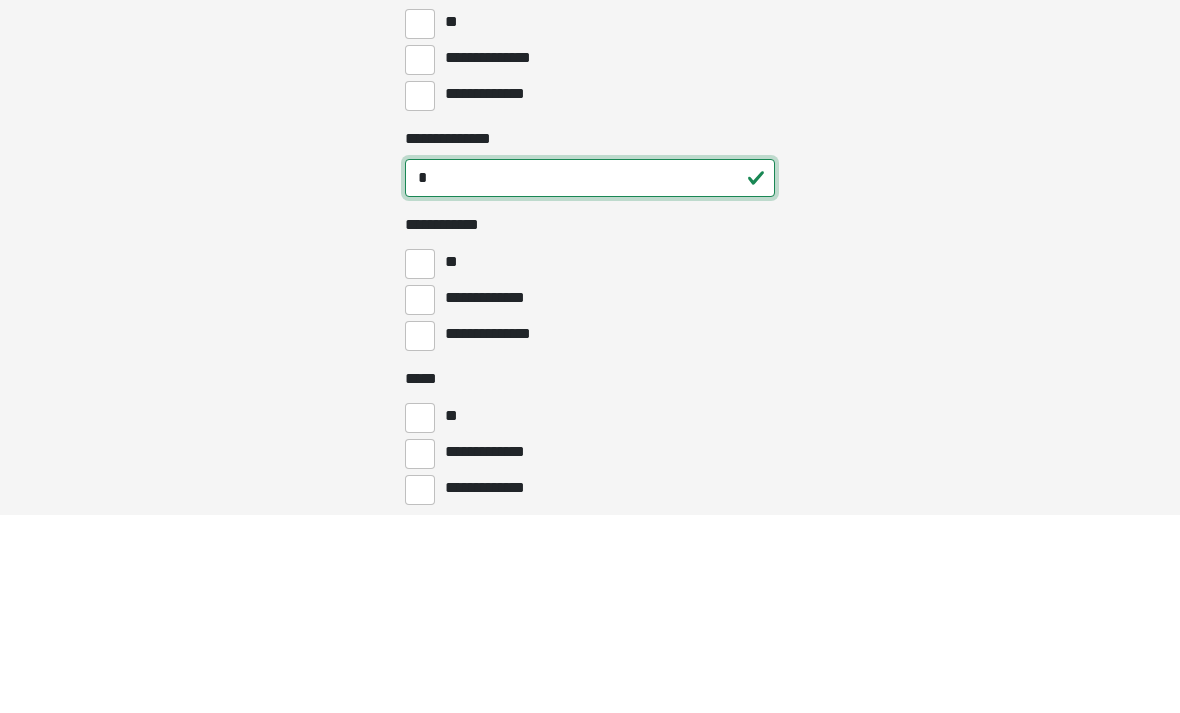 type on "*" 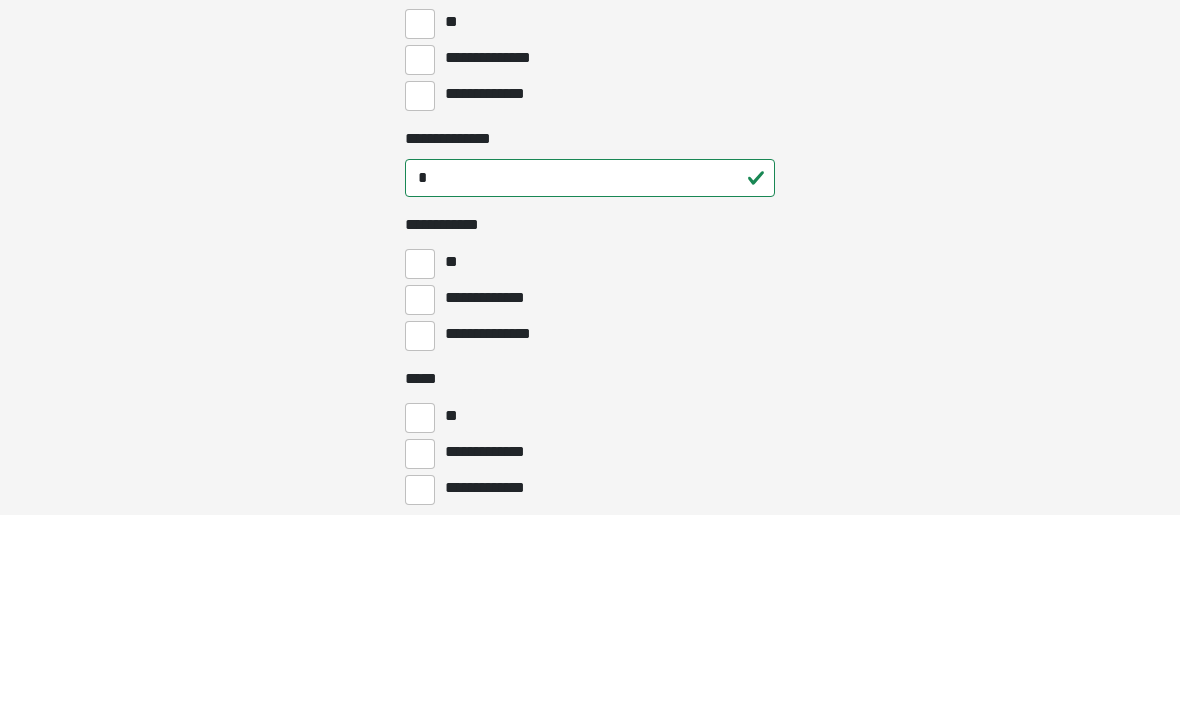 click on "**" at bounding box center (450, 460) 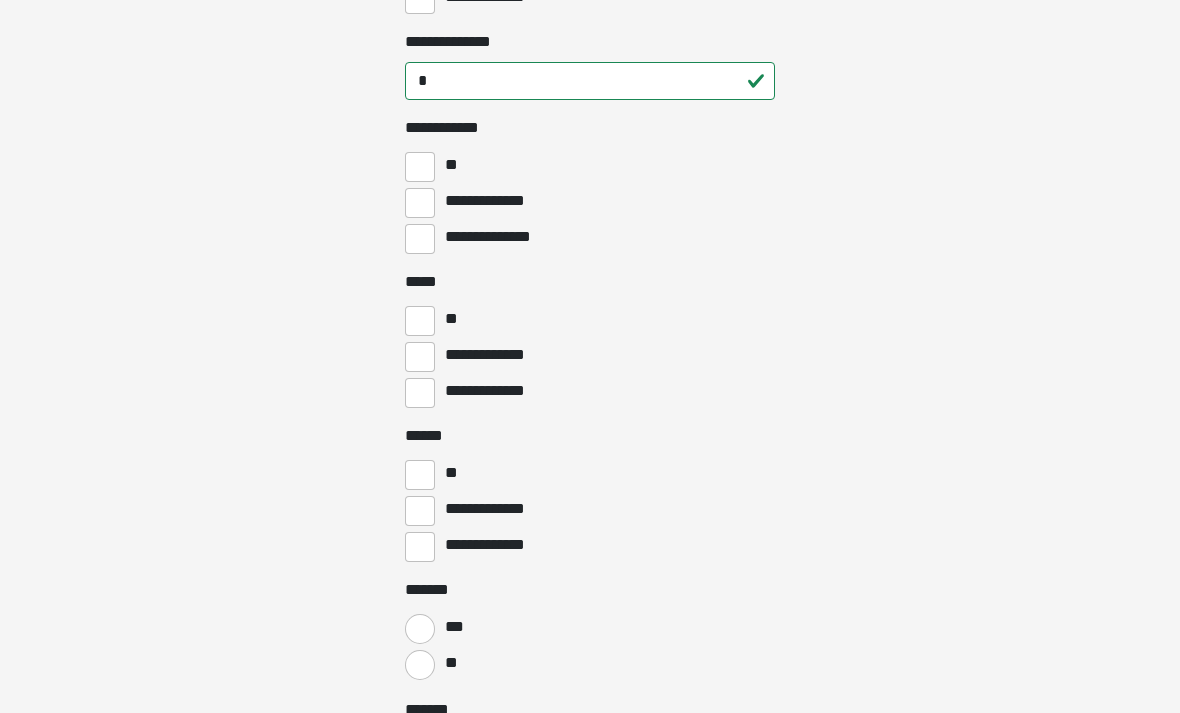 scroll, scrollTop: 1551, scrollLeft: 0, axis: vertical 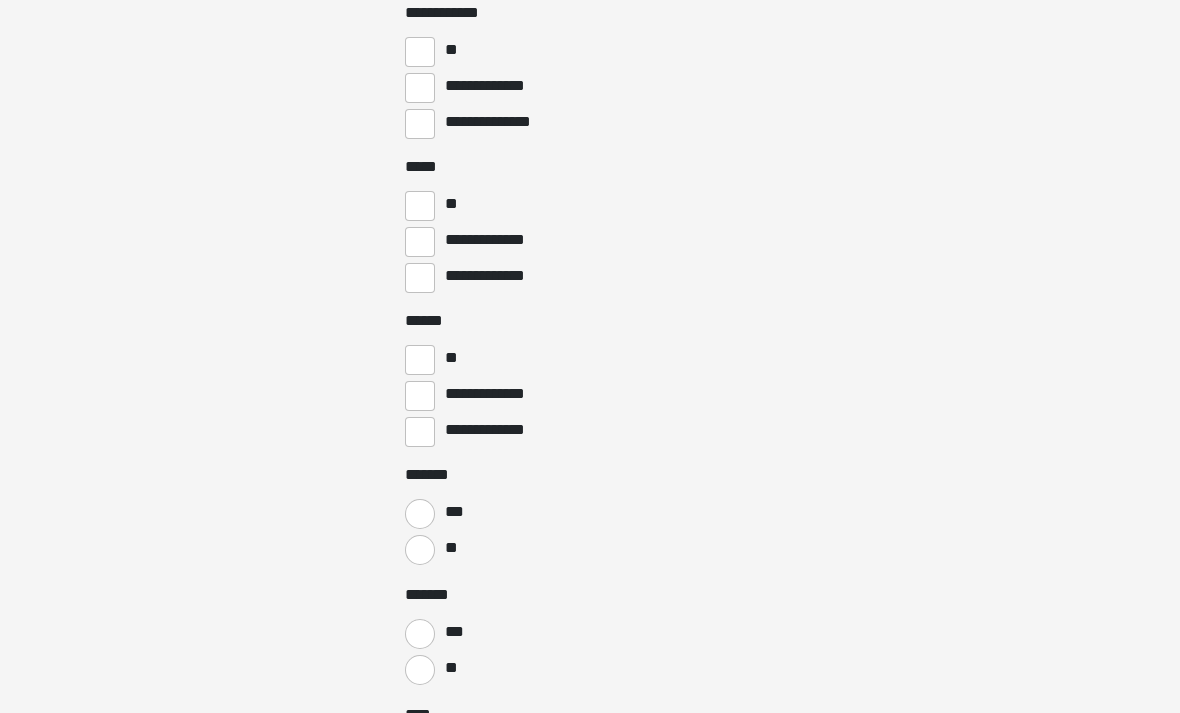 click on "**" at bounding box center (420, 360) 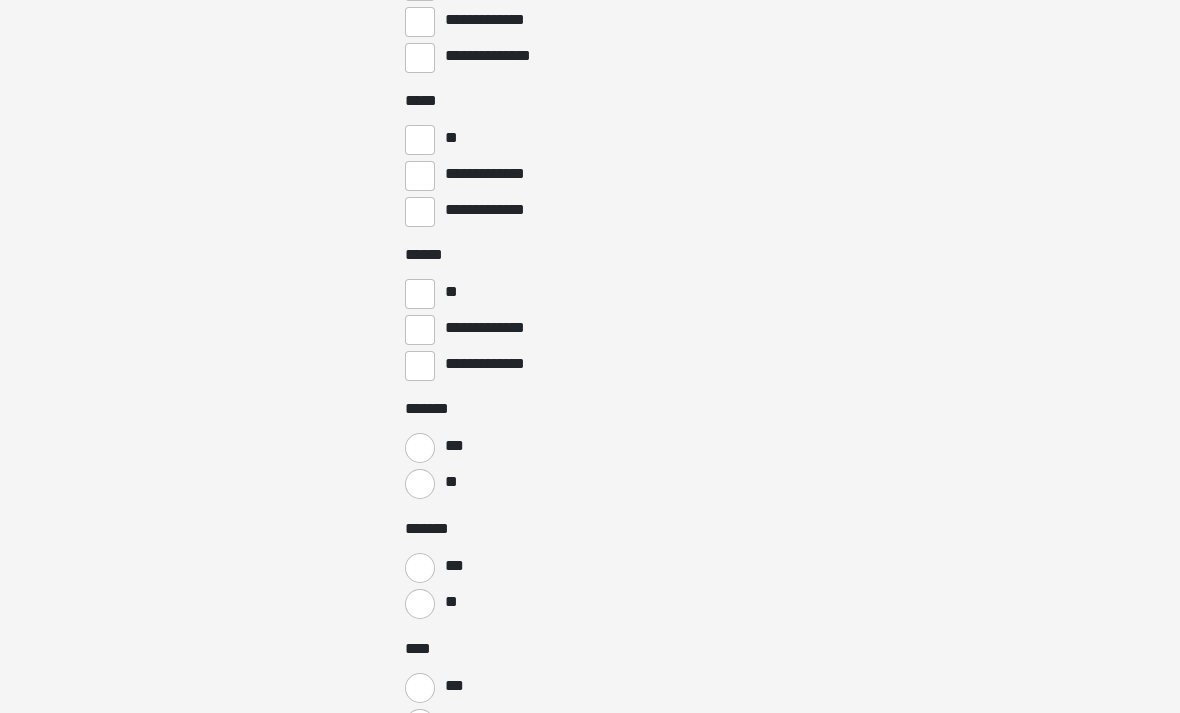scroll, scrollTop: 1733, scrollLeft: 0, axis: vertical 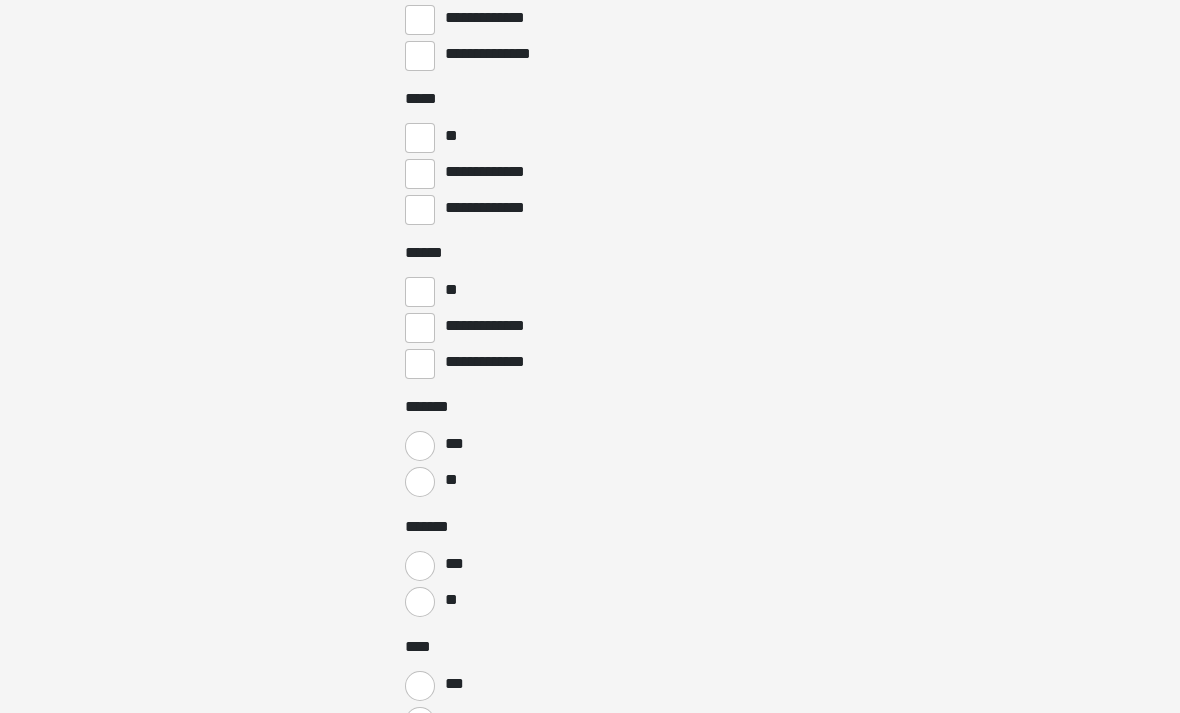 click on "**" at bounding box center (420, 483) 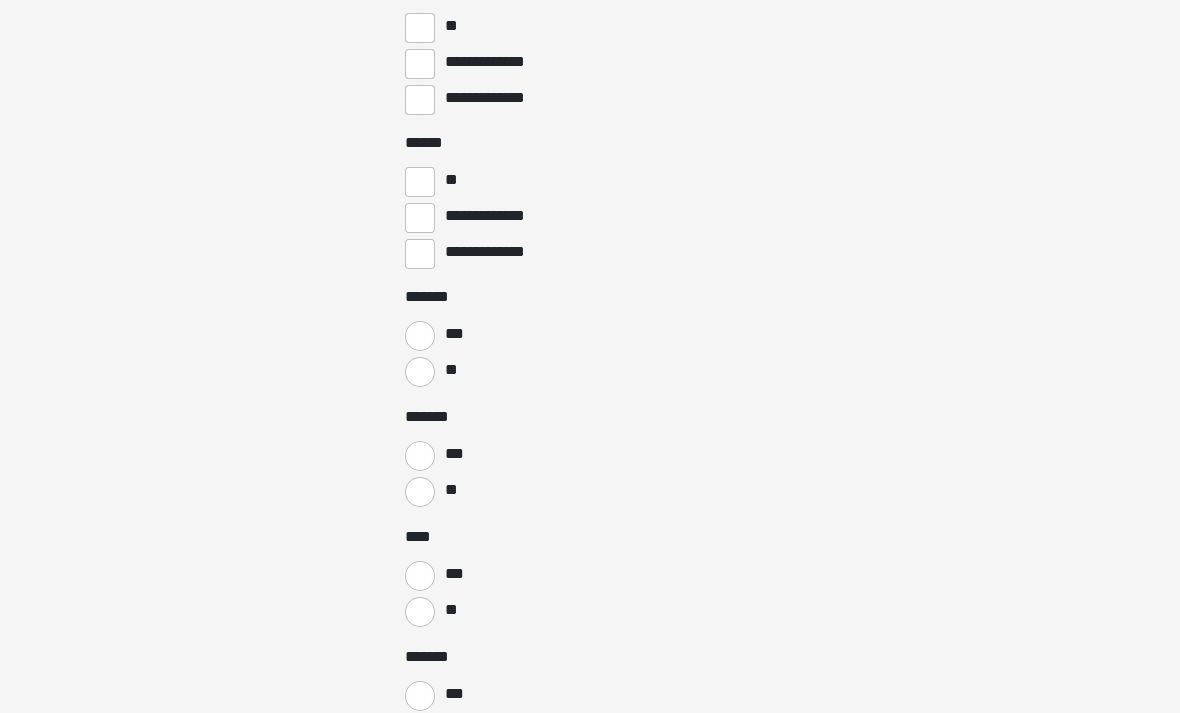 scroll, scrollTop: 1851, scrollLeft: 0, axis: vertical 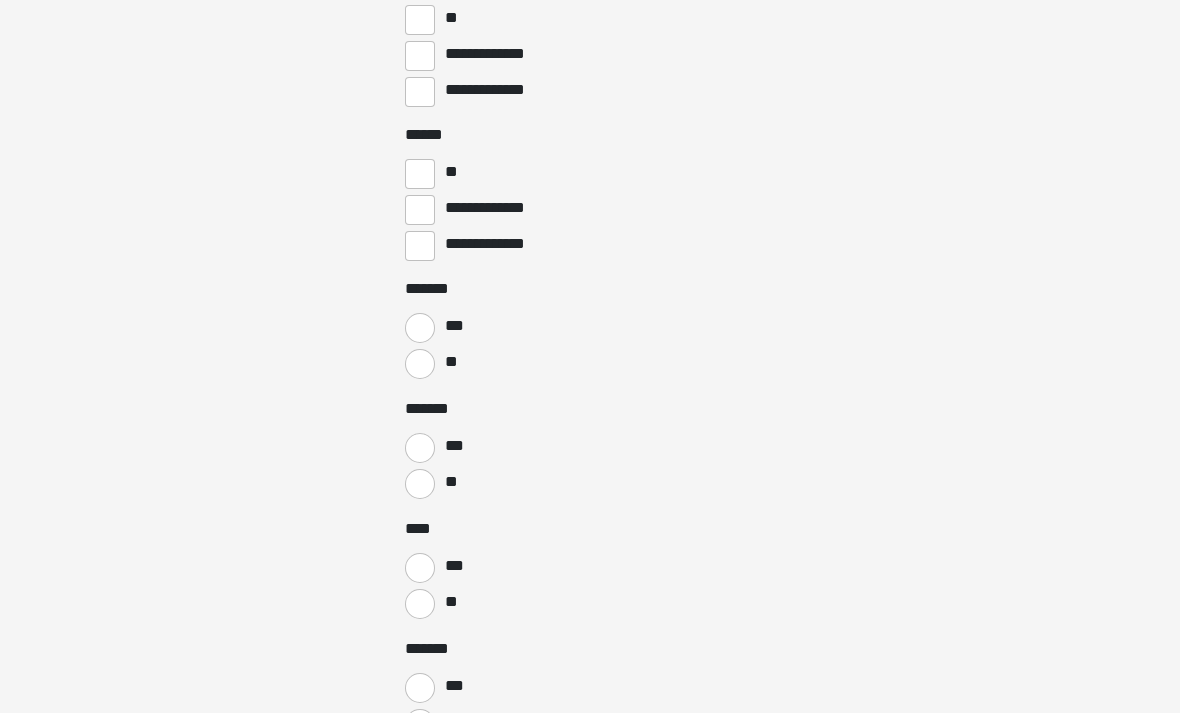 click on "**" at bounding box center (420, 485) 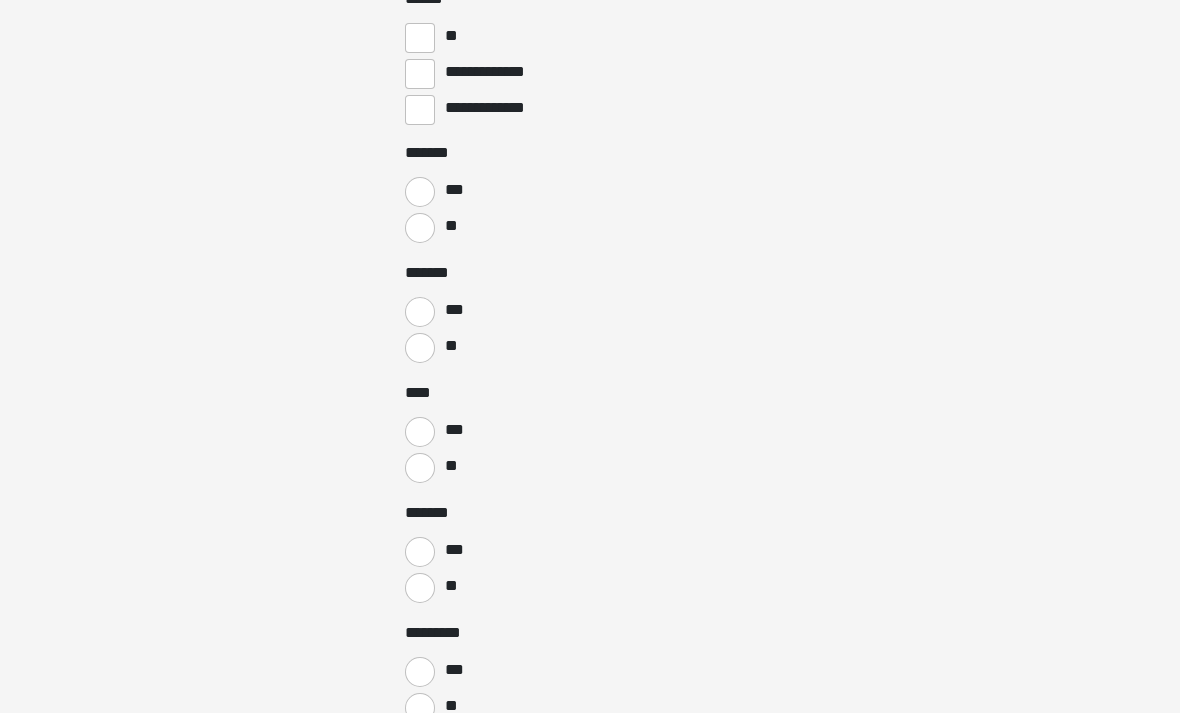 click on "**" at bounding box center [420, 468] 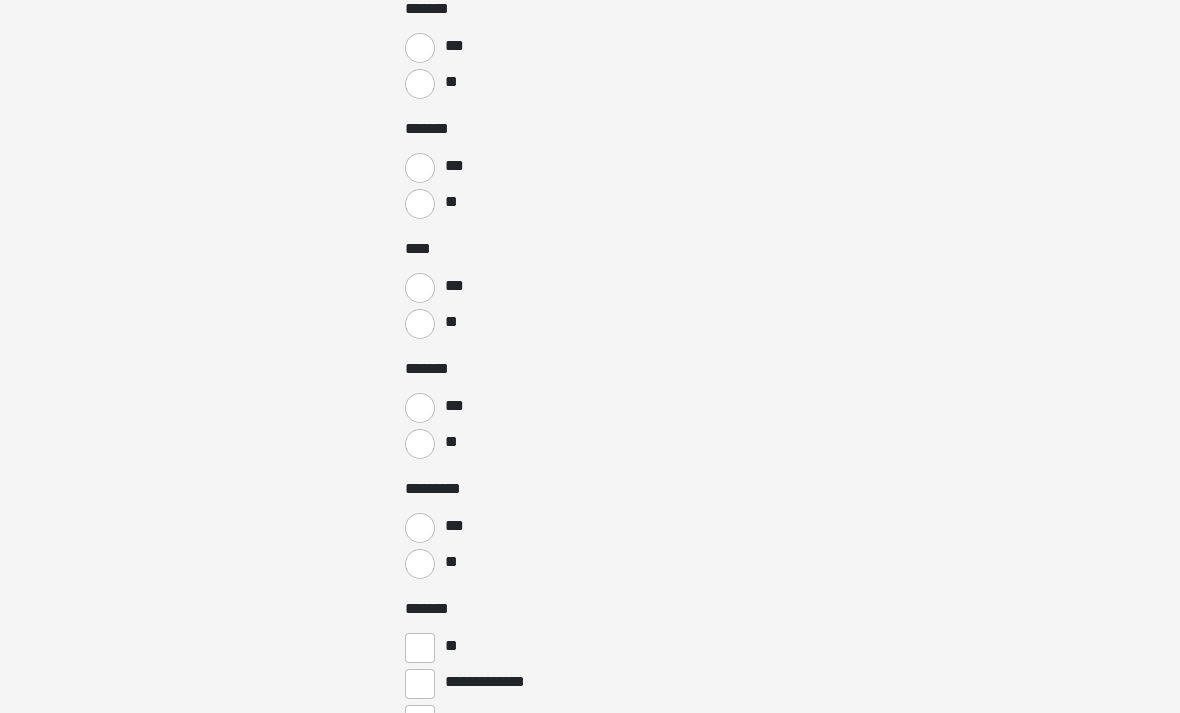 scroll, scrollTop: 2132, scrollLeft: 0, axis: vertical 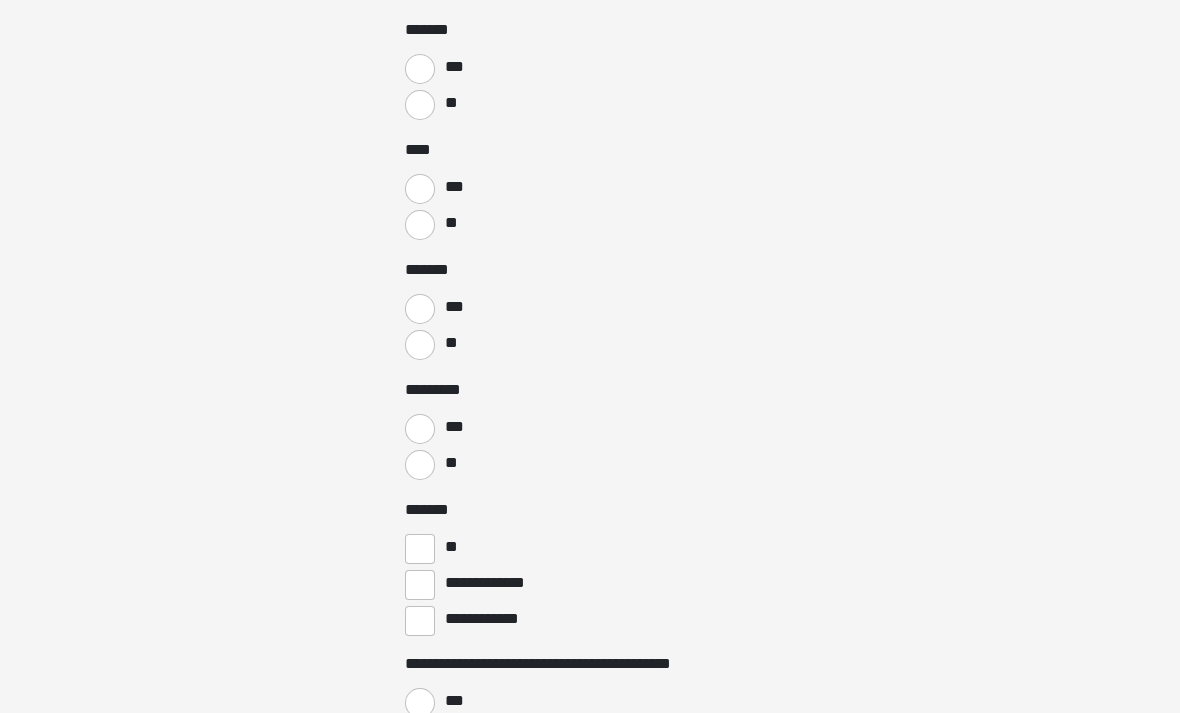 click on "**" at bounding box center [420, 466] 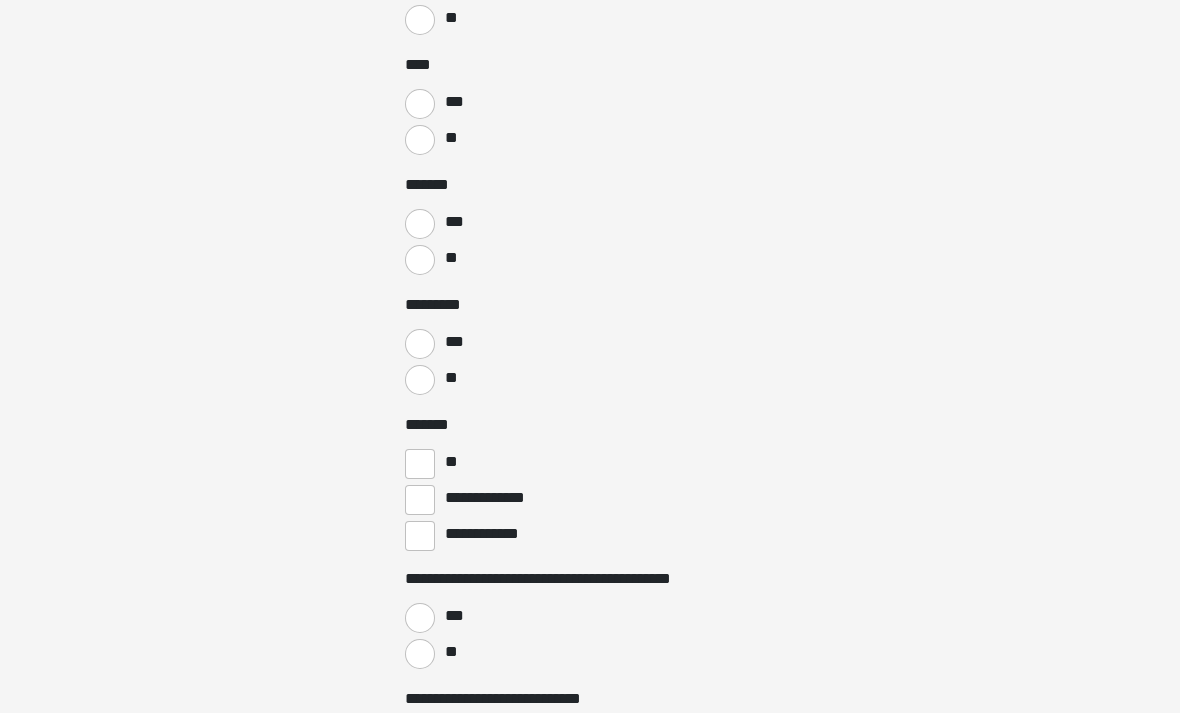 scroll, scrollTop: 2335, scrollLeft: 0, axis: vertical 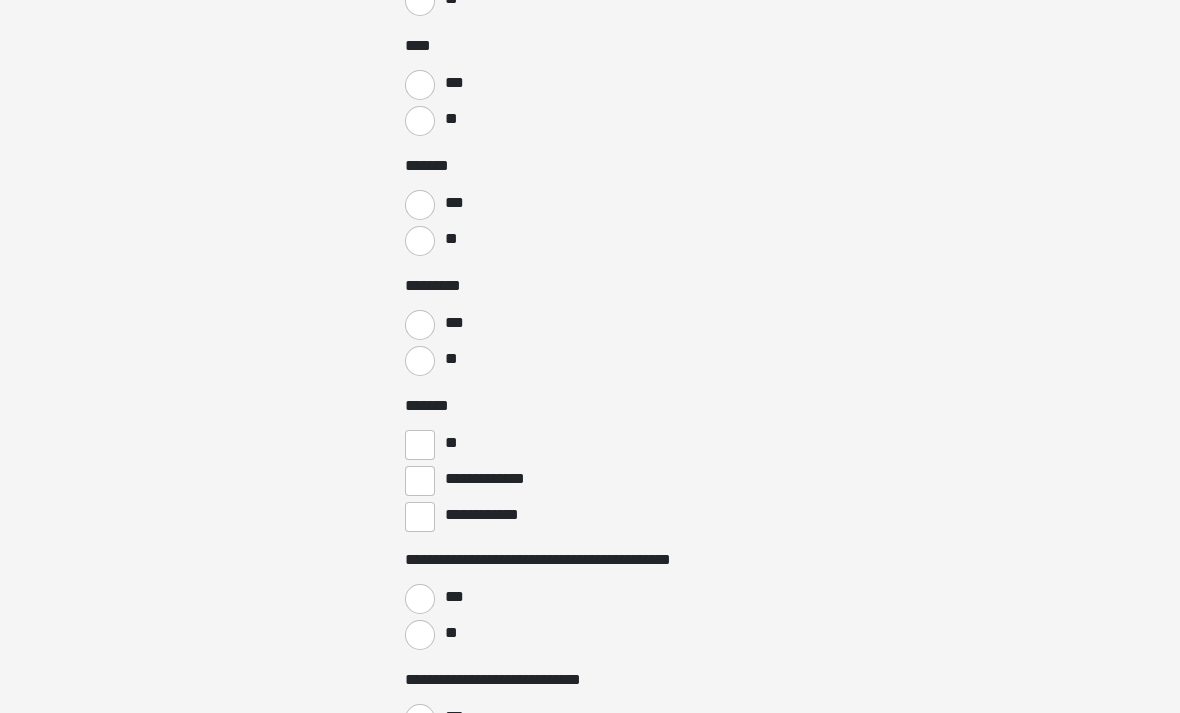 click on "**" at bounding box center (450, 443) 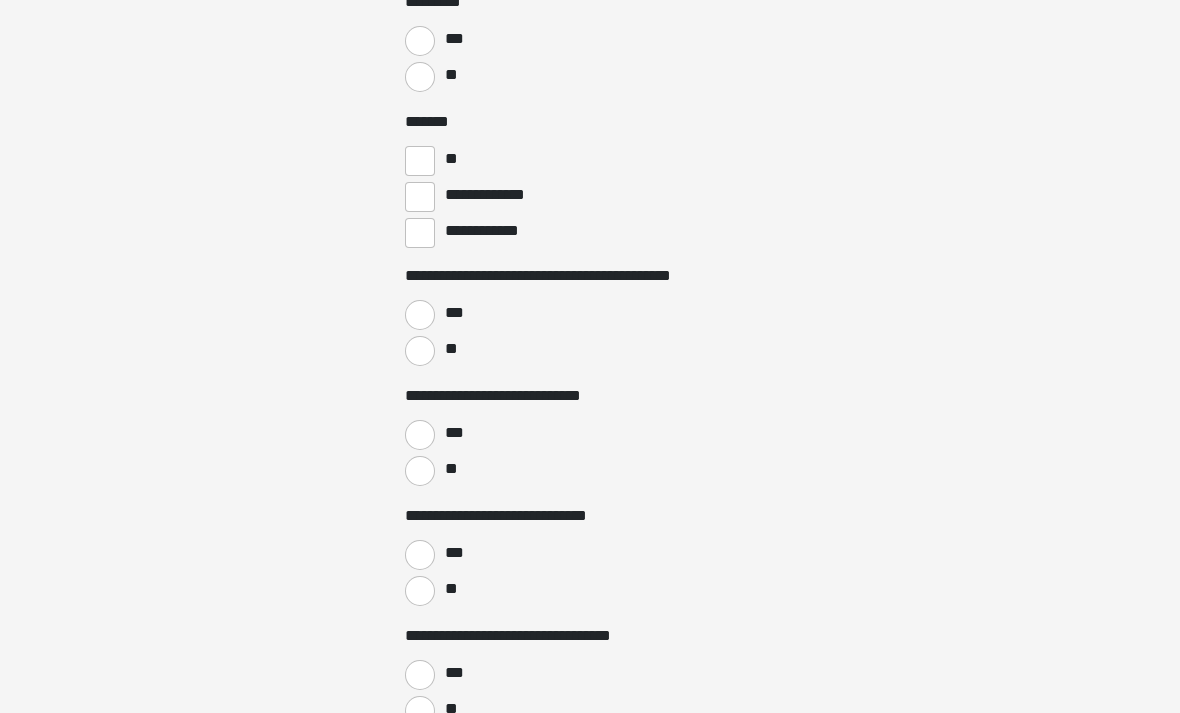 scroll, scrollTop: 2619, scrollLeft: 0, axis: vertical 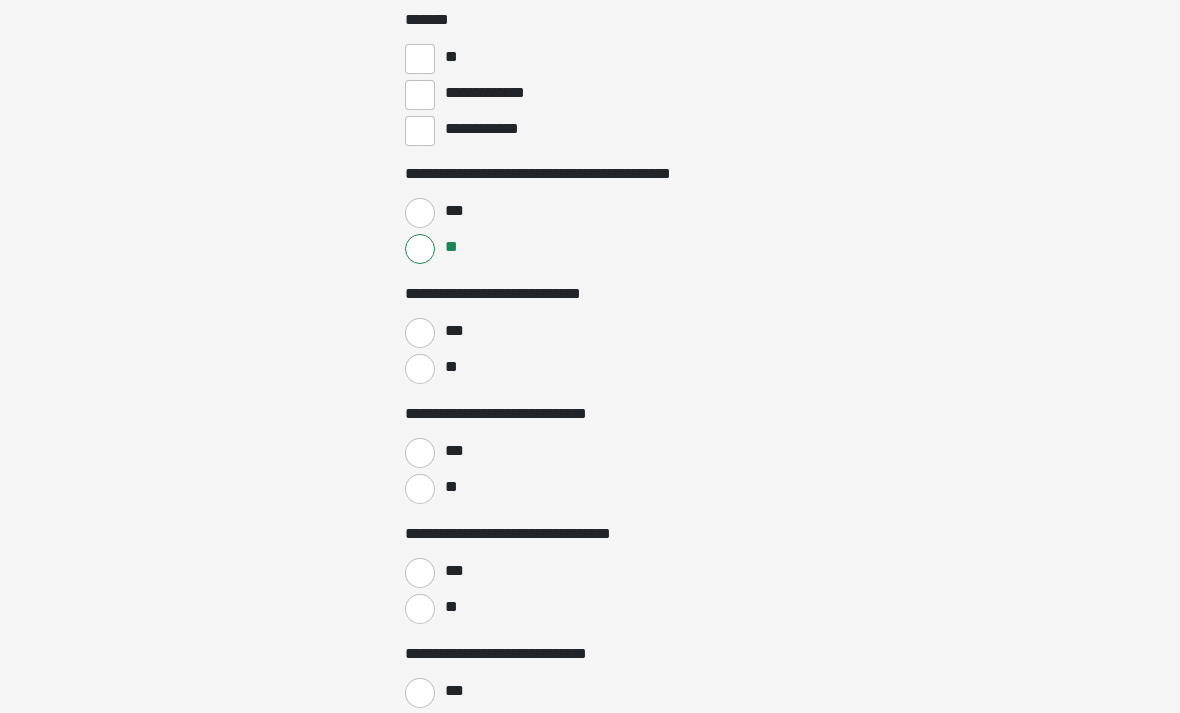 click on "**" at bounding box center [450, 367] 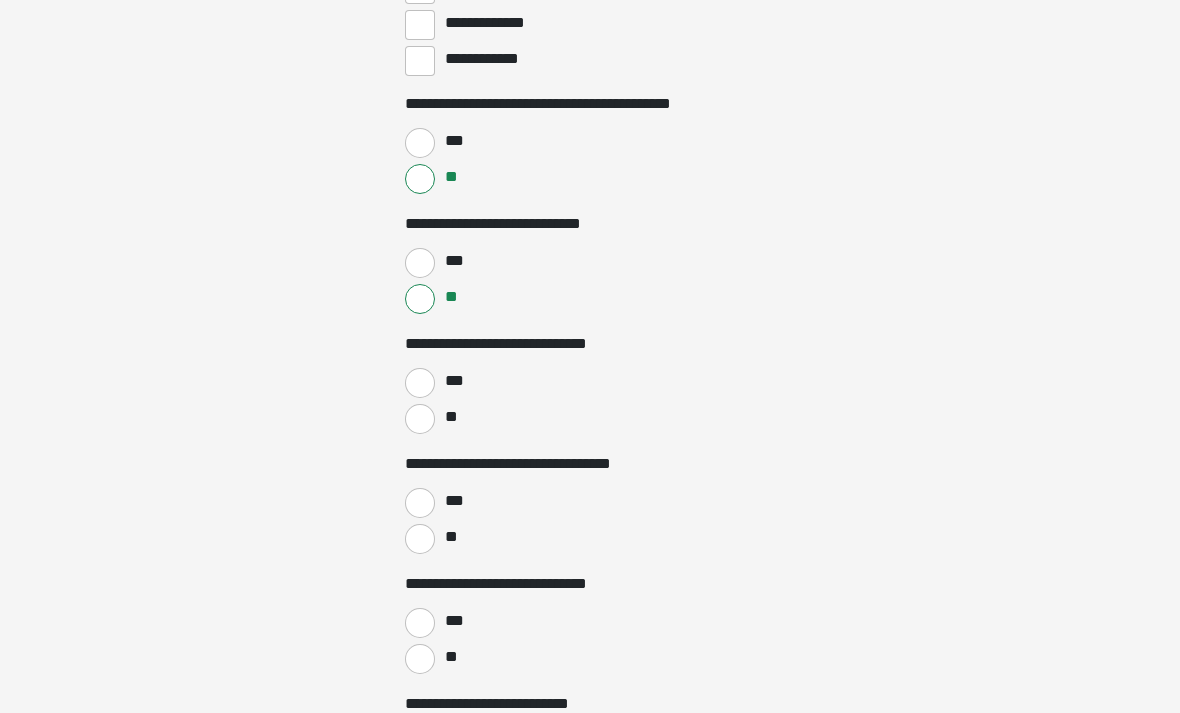 scroll, scrollTop: 2791, scrollLeft: 0, axis: vertical 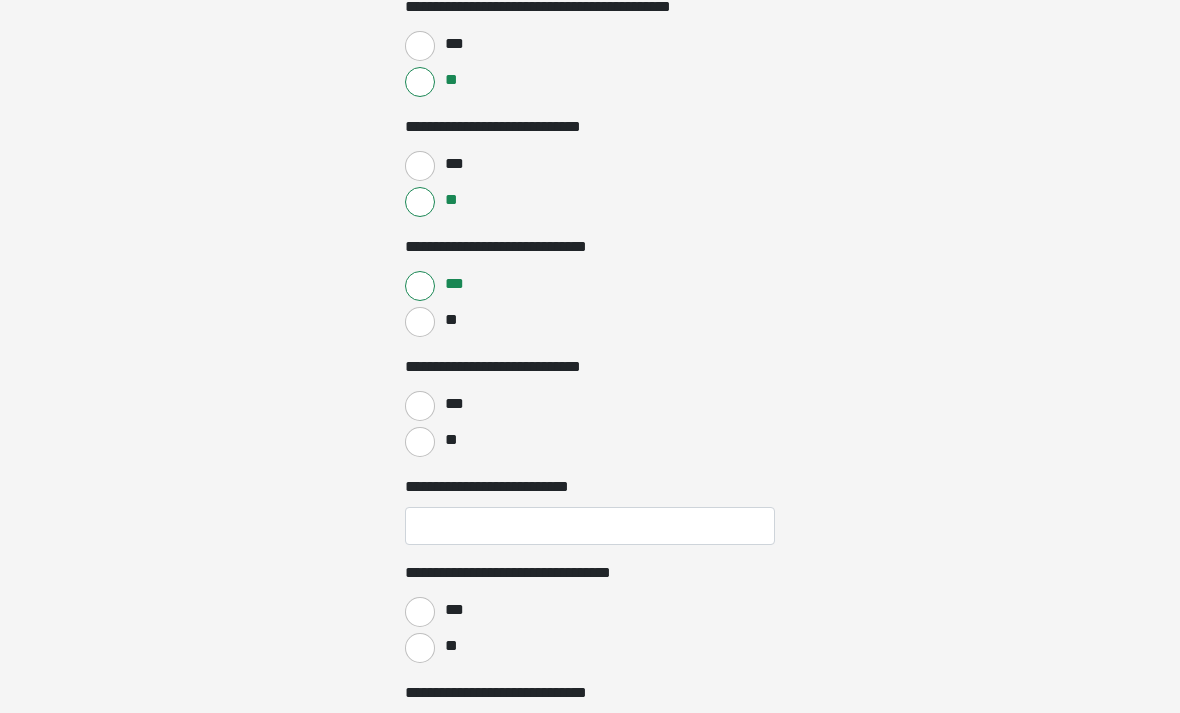 click on "**" at bounding box center [450, 440] 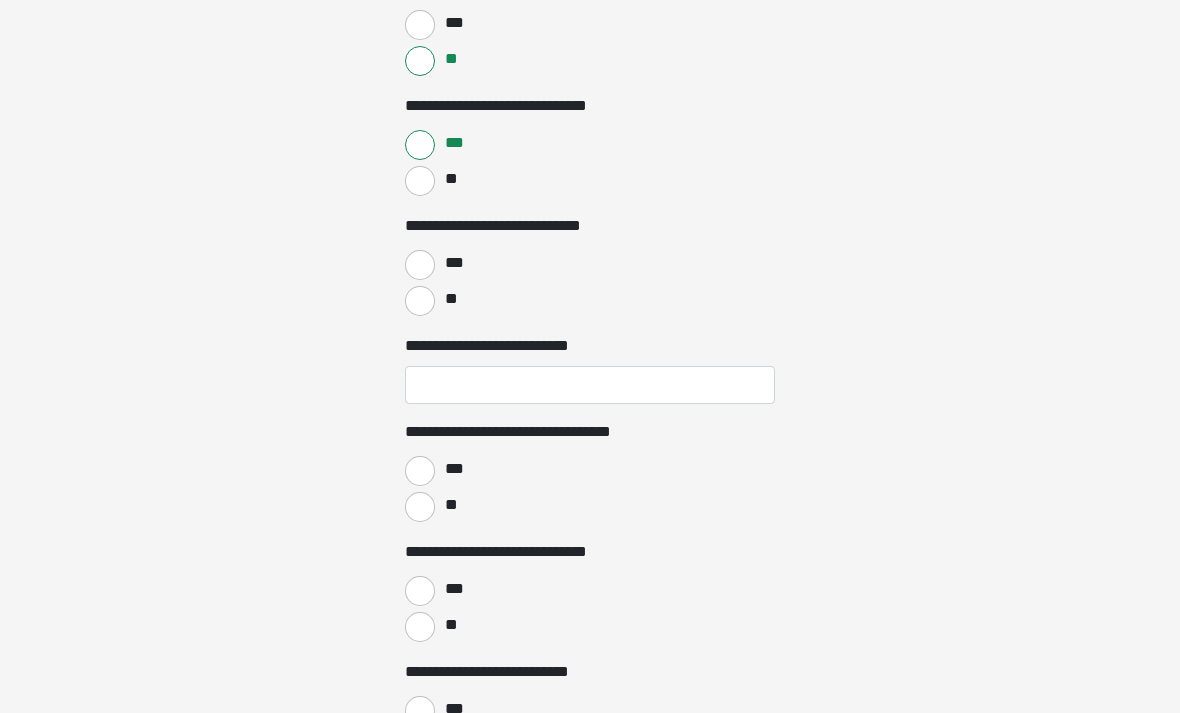 scroll, scrollTop: 3036, scrollLeft: 0, axis: vertical 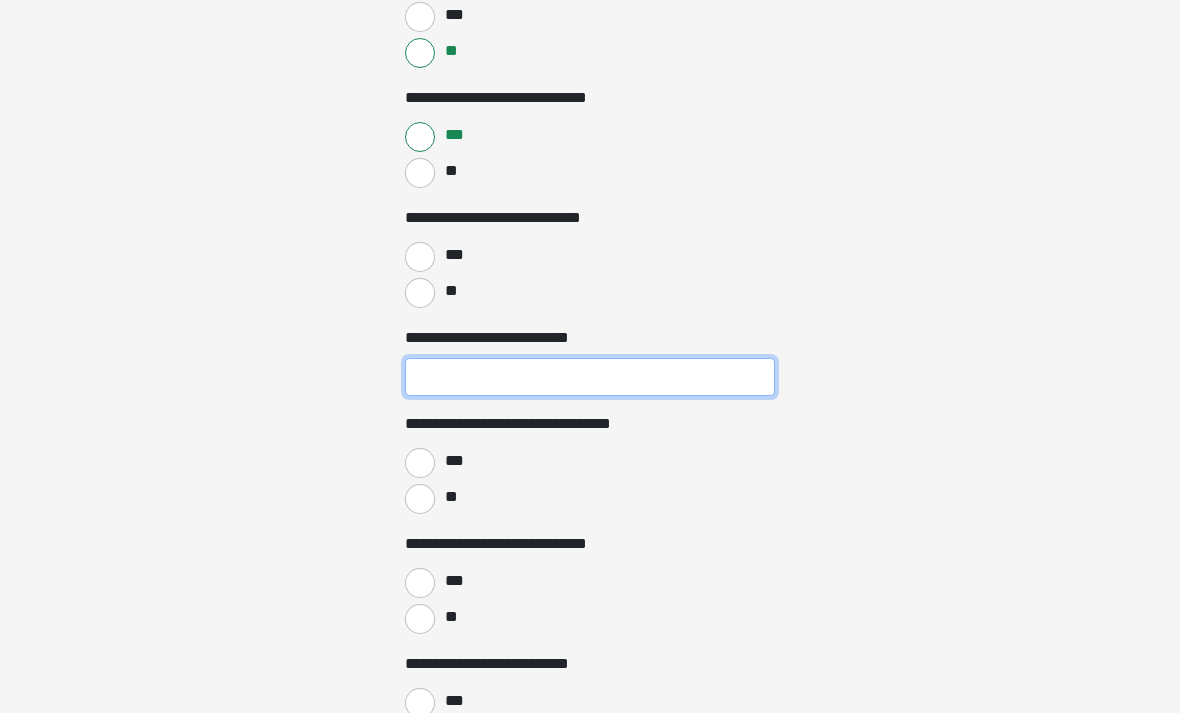 click on "**********" at bounding box center (590, 378) 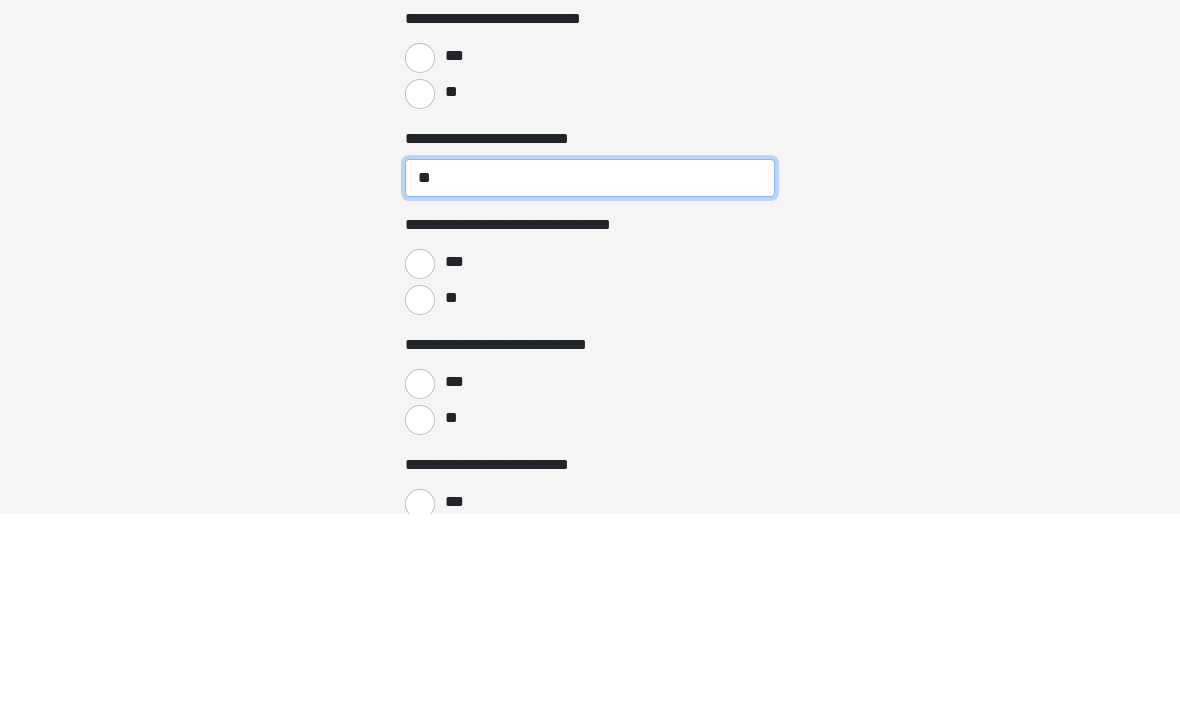 type on "**" 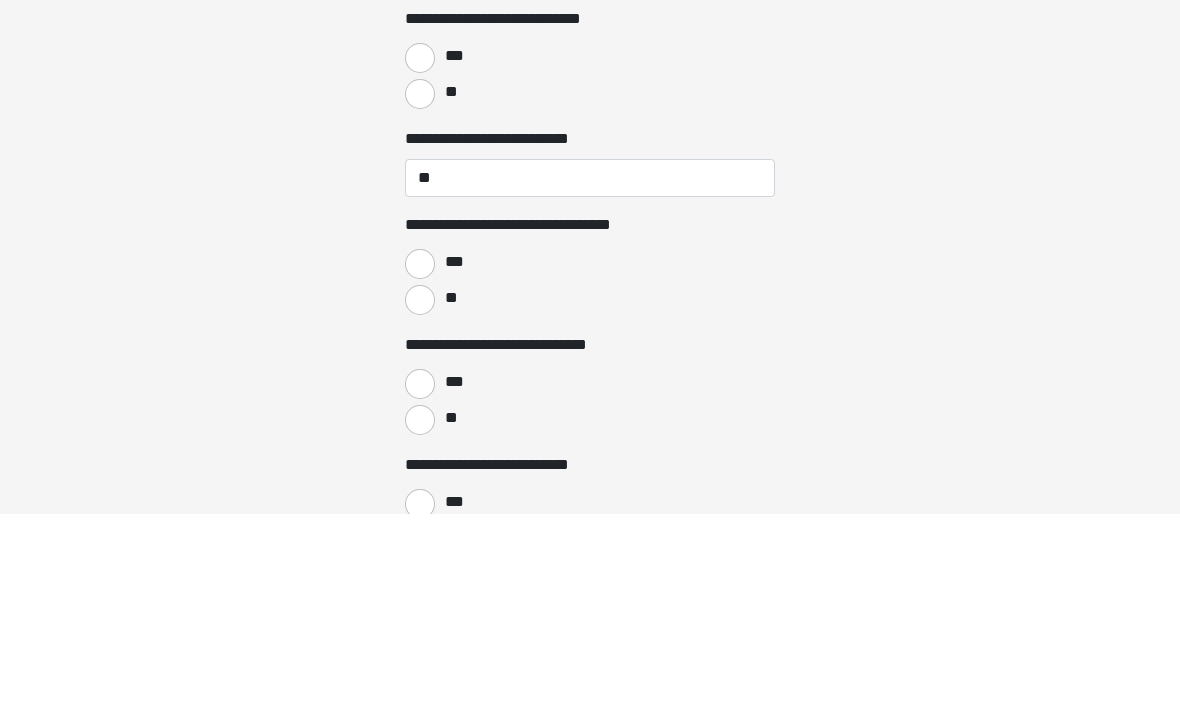 click on "***" at bounding box center (453, 462) 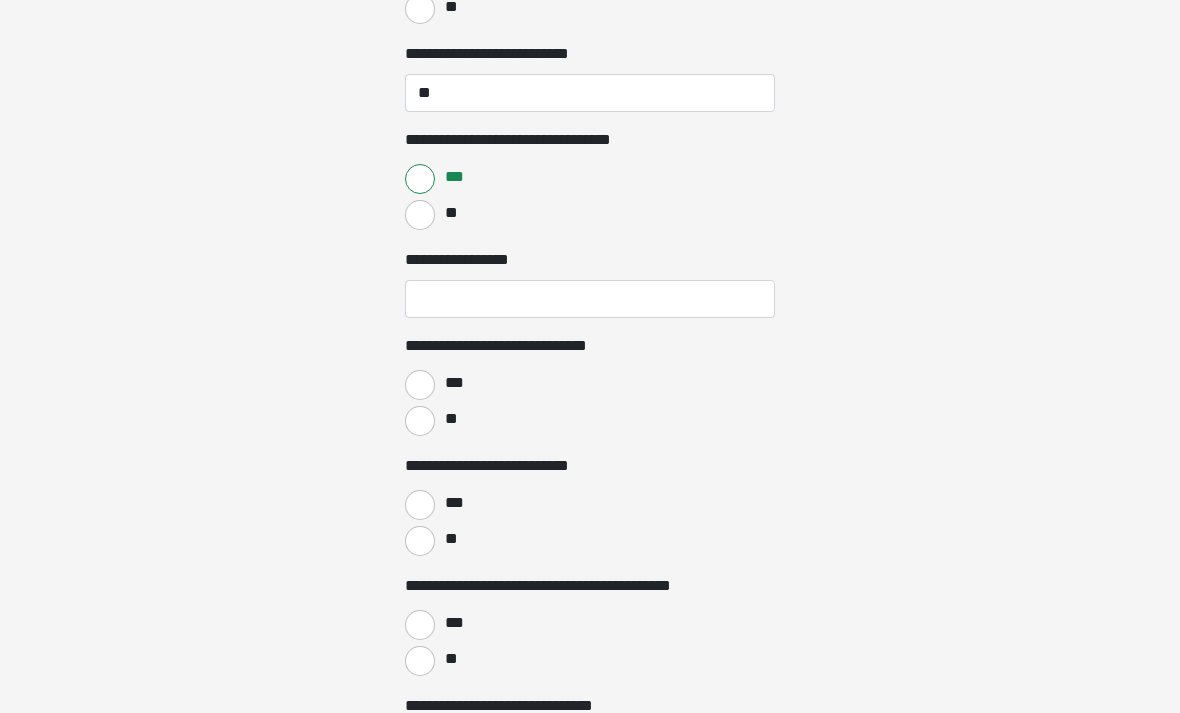 scroll, scrollTop: 3321, scrollLeft: 0, axis: vertical 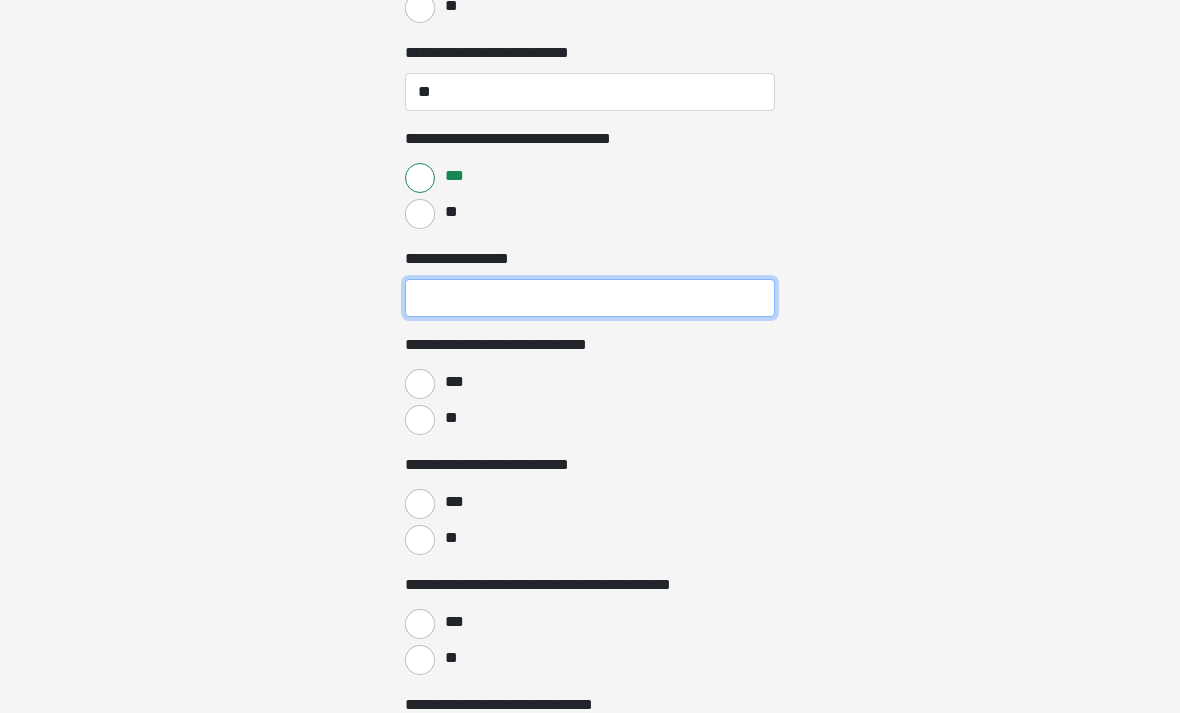click on "**********" at bounding box center (590, 299) 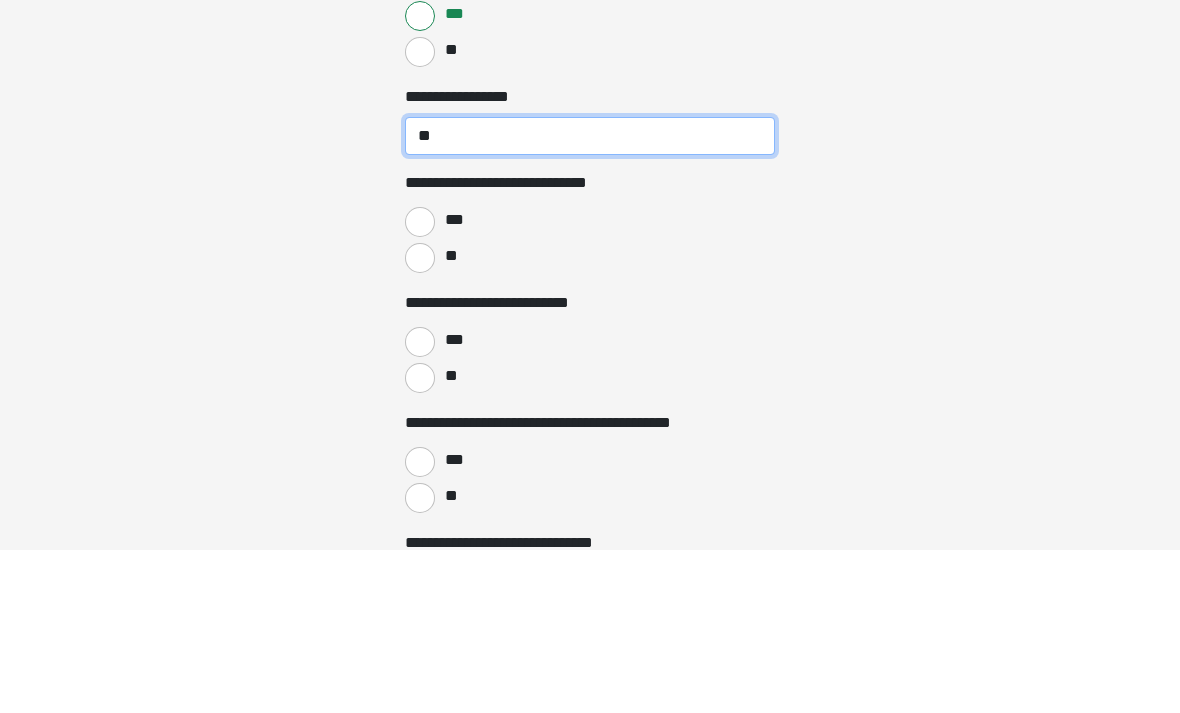 type on "**" 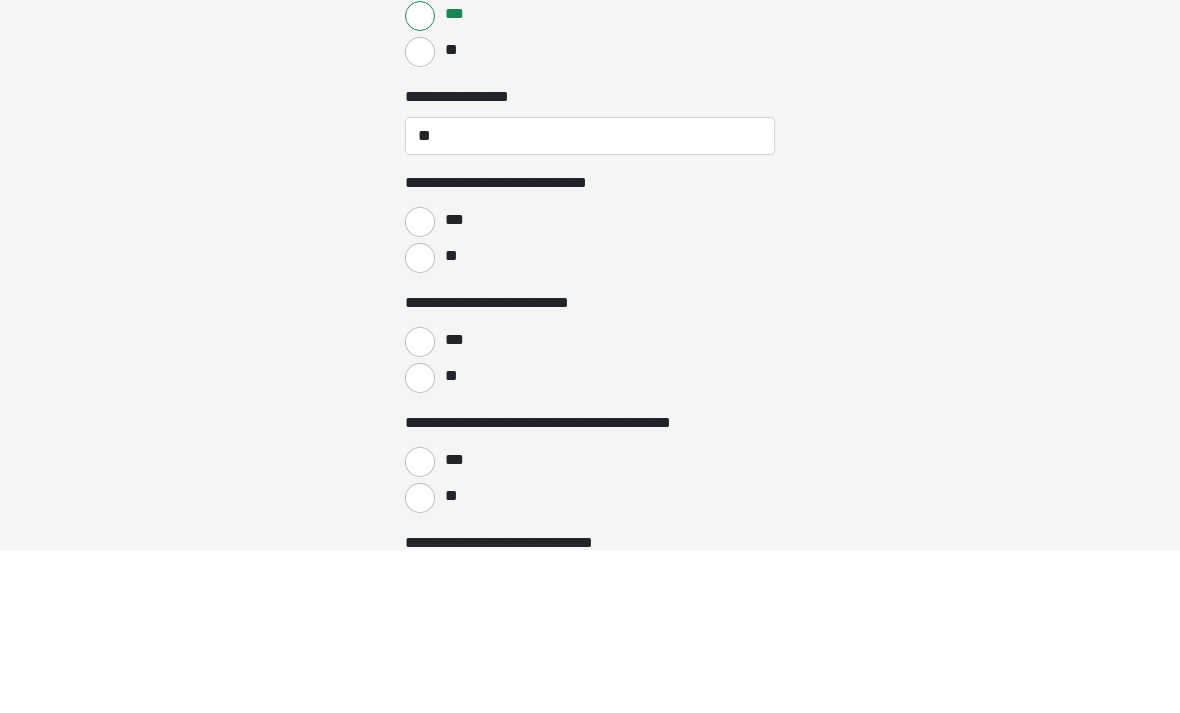 click on "**" at bounding box center (420, 421) 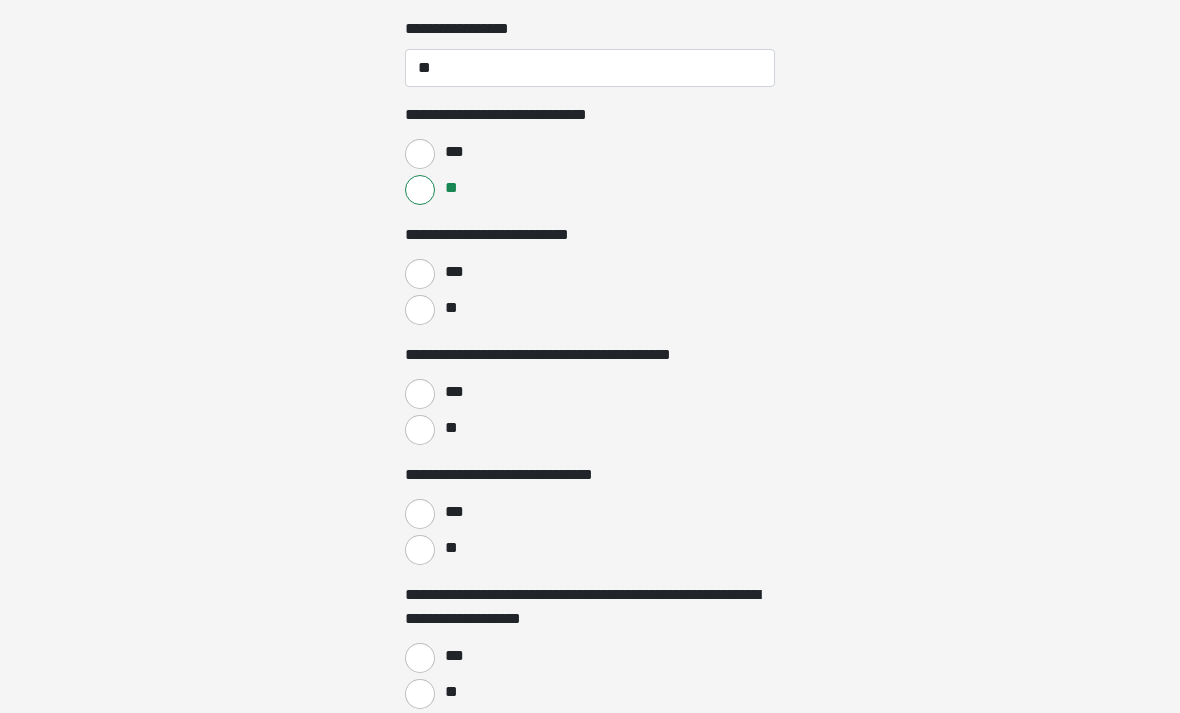 scroll, scrollTop: 3552, scrollLeft: 0, axis: vertical 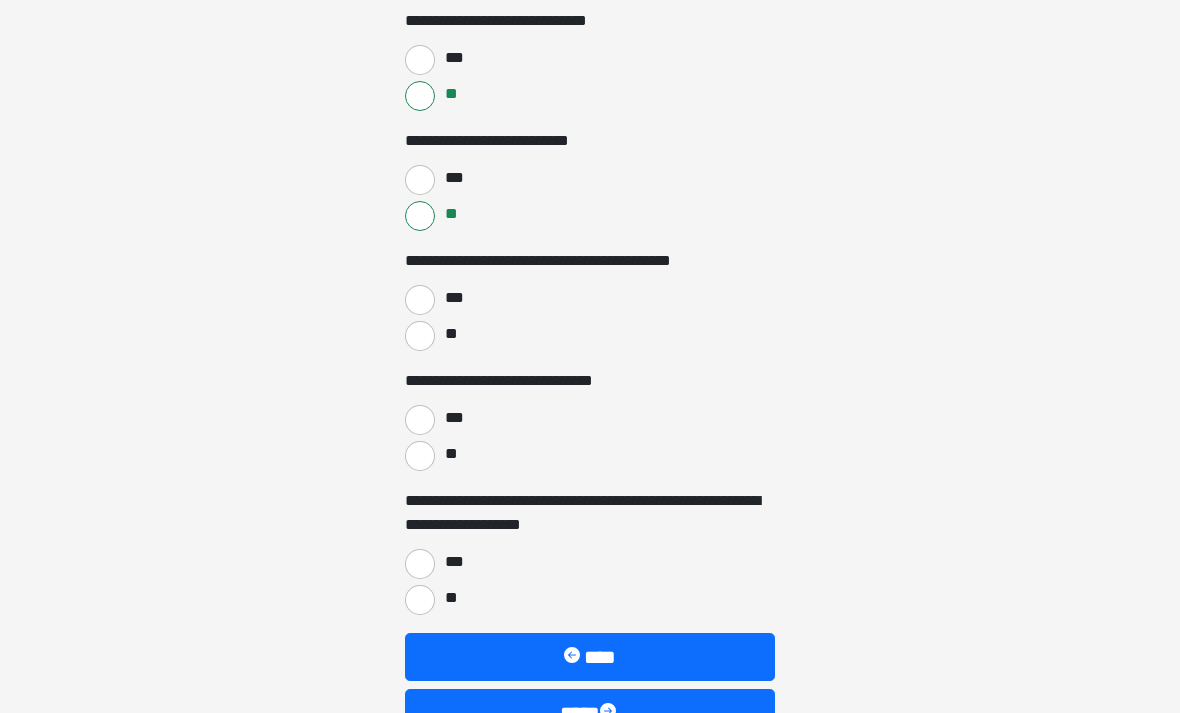 click on "**" at bounding box center [420, 336] 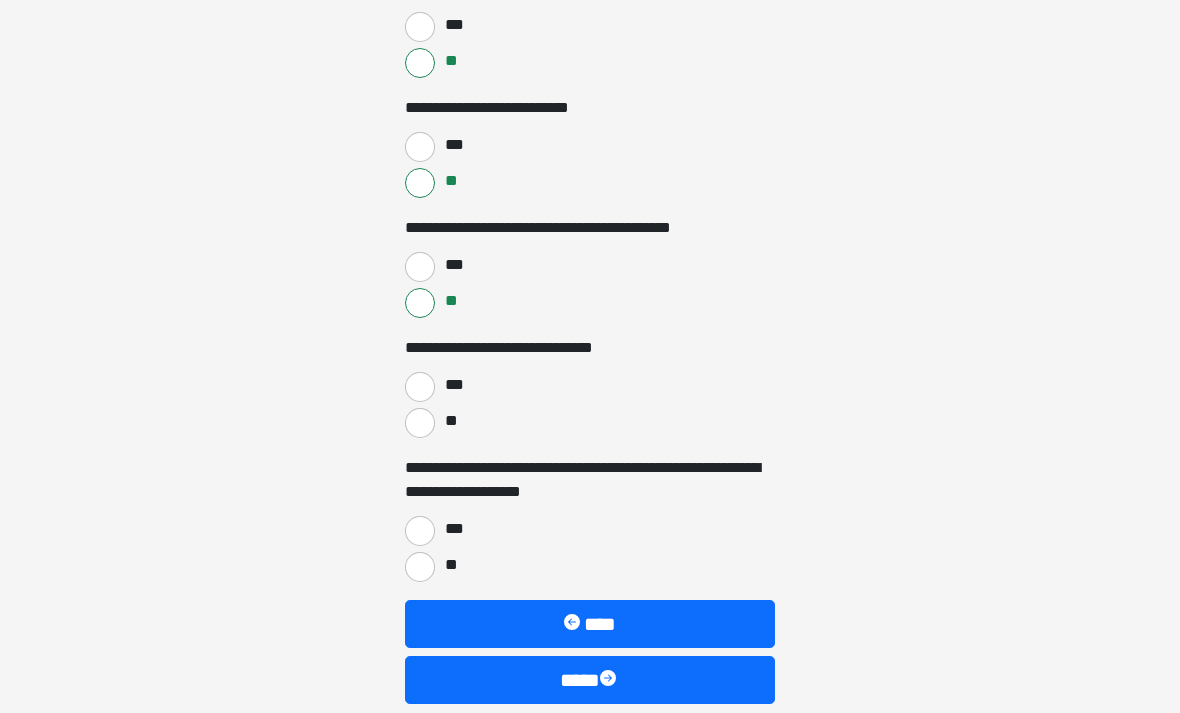 scroll, scrollTop: 3709, scrollLeft: 0, axis: vertical 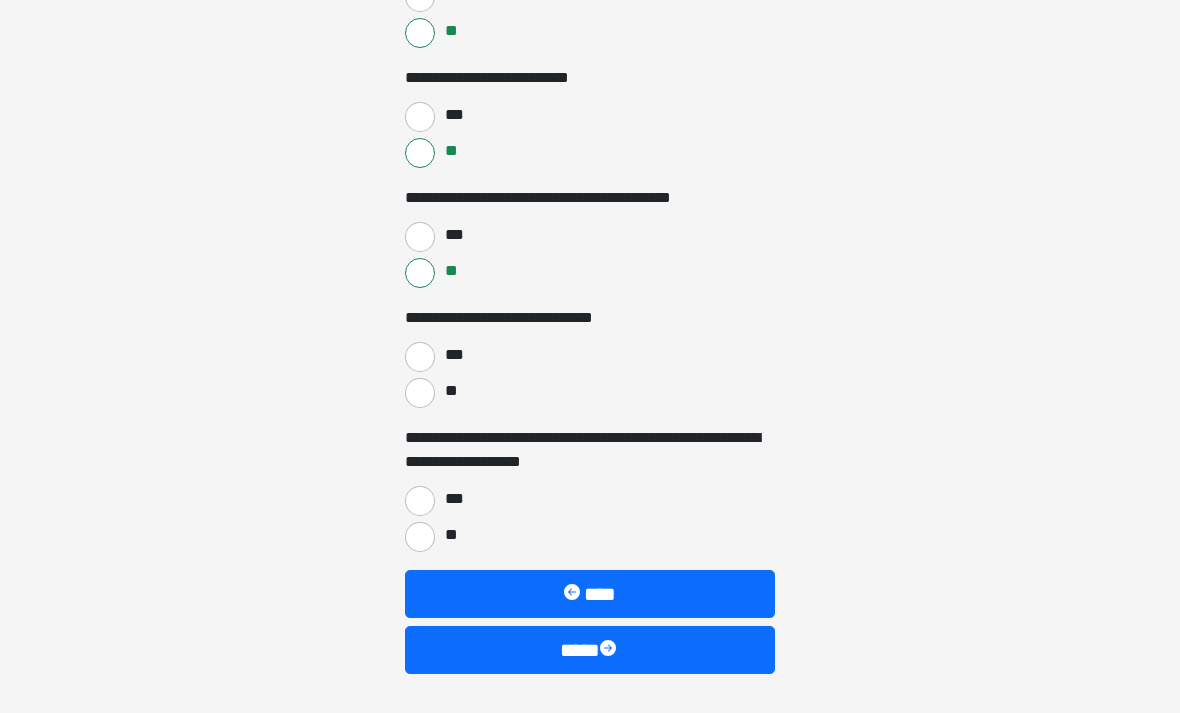click on "**" at bounding box center [420, 393] 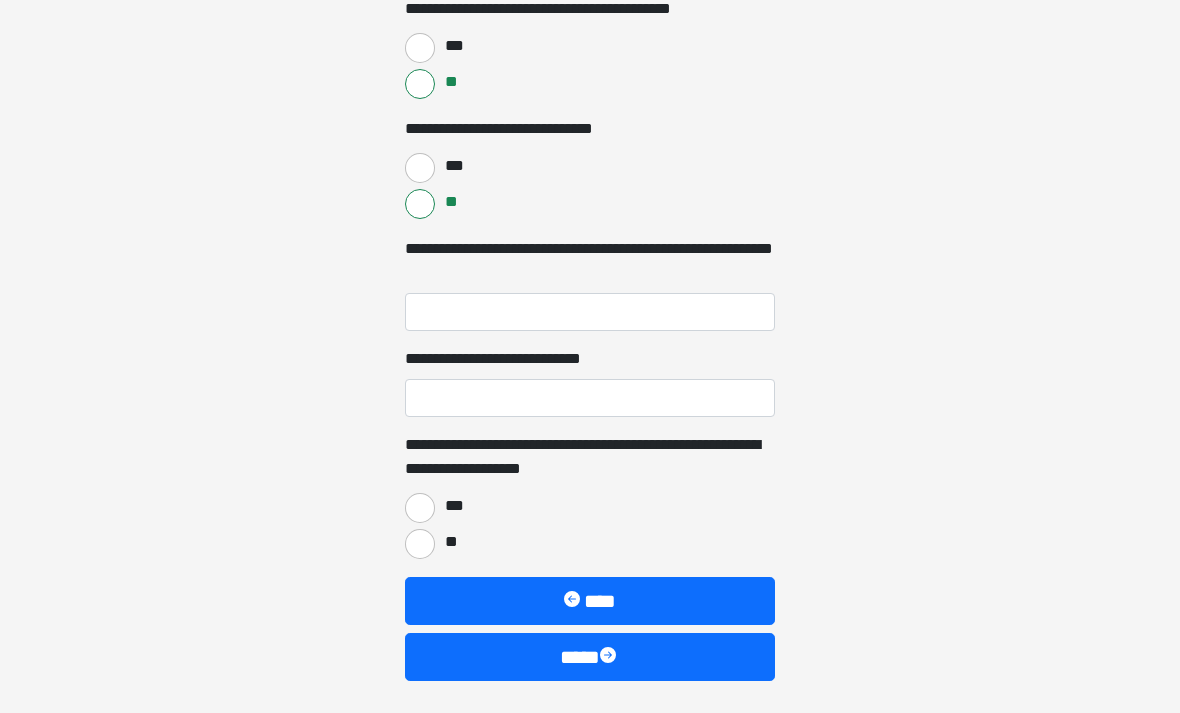 scroll, scrollTop: 3905, scrollLeft: 0, axis: vertical 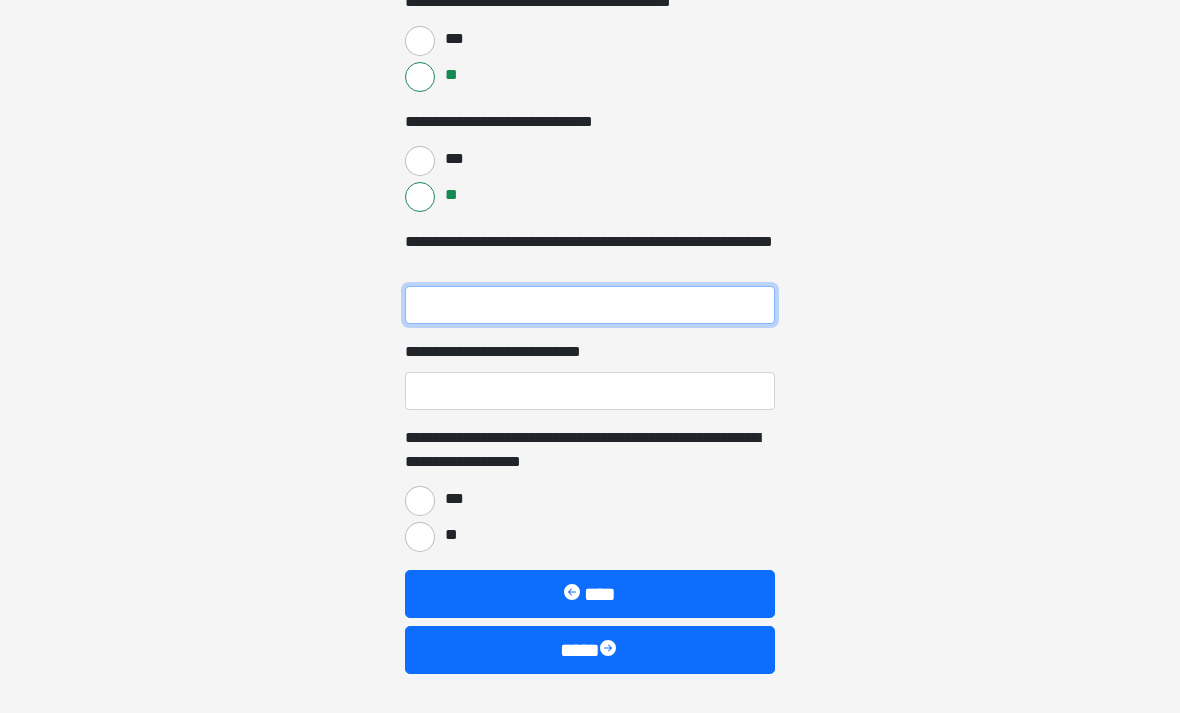 click on "**********" at bounding box center [590, 305] 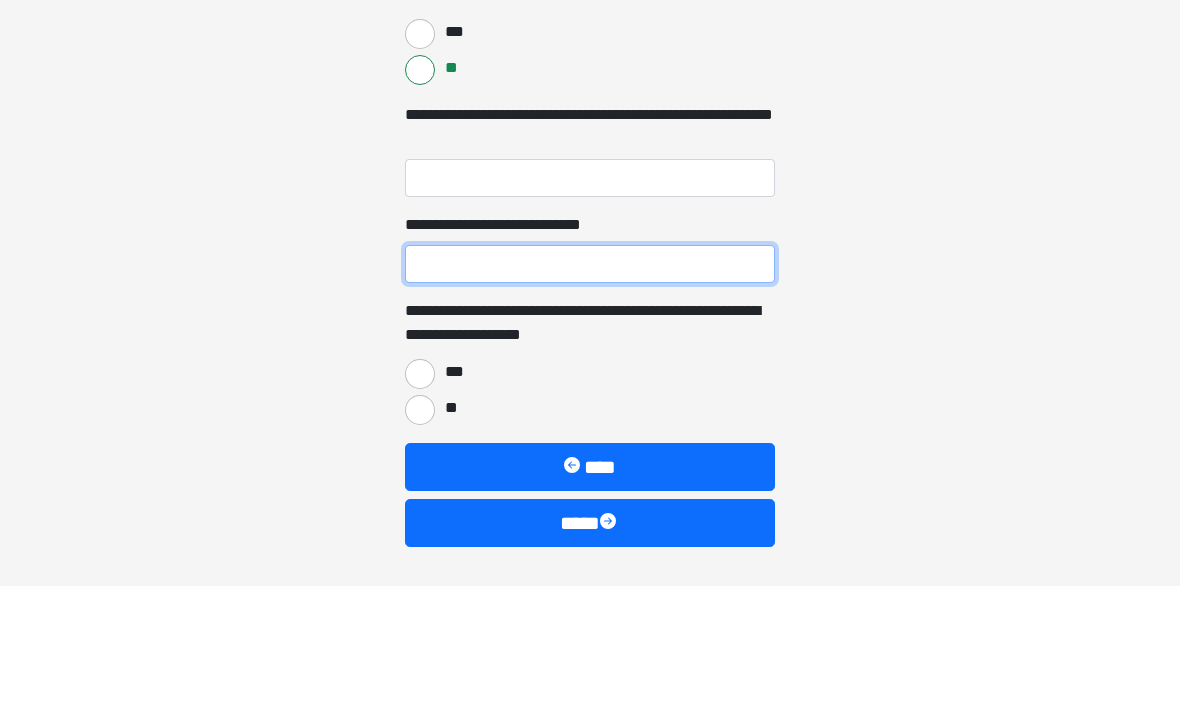 click on "**********" at bounding box center (590, 391) 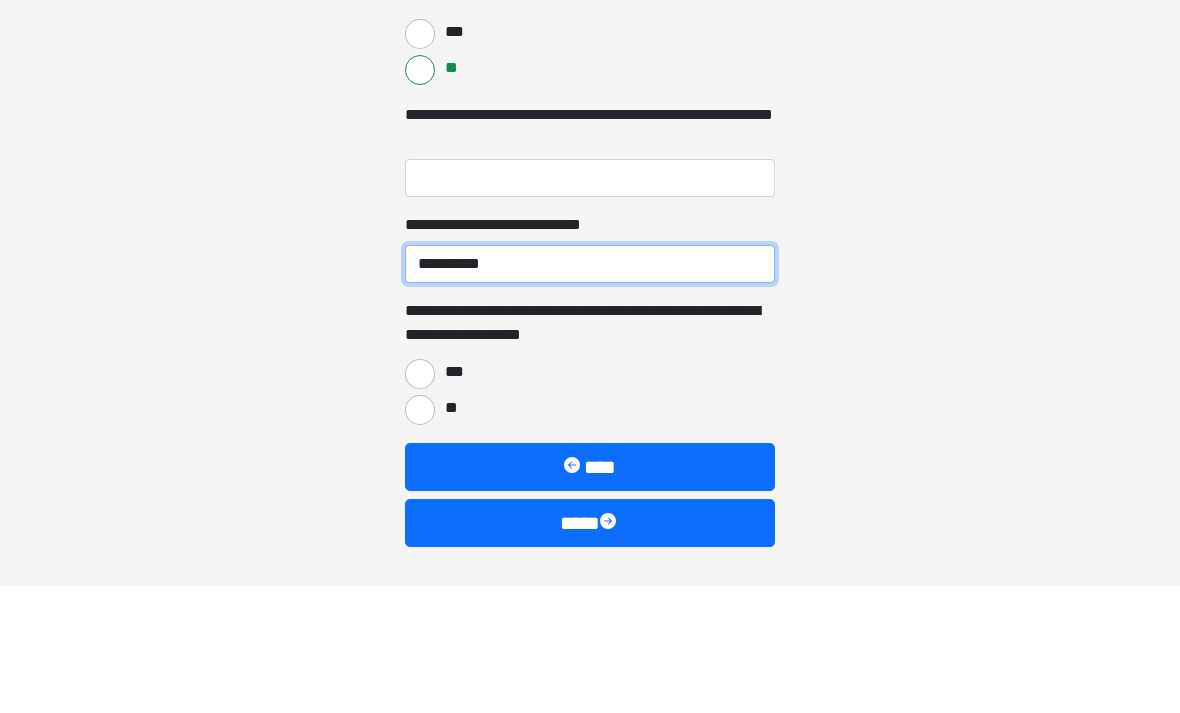 type on "**********" 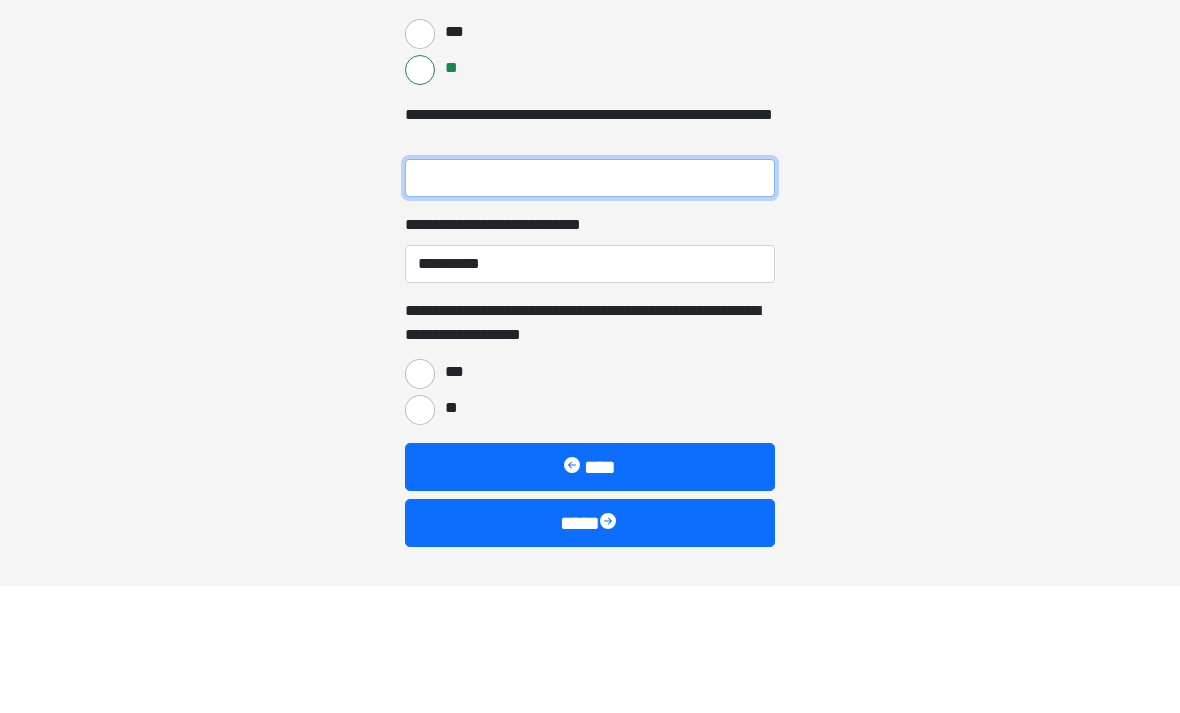 click on "**********" at bounding box center [590, 305] 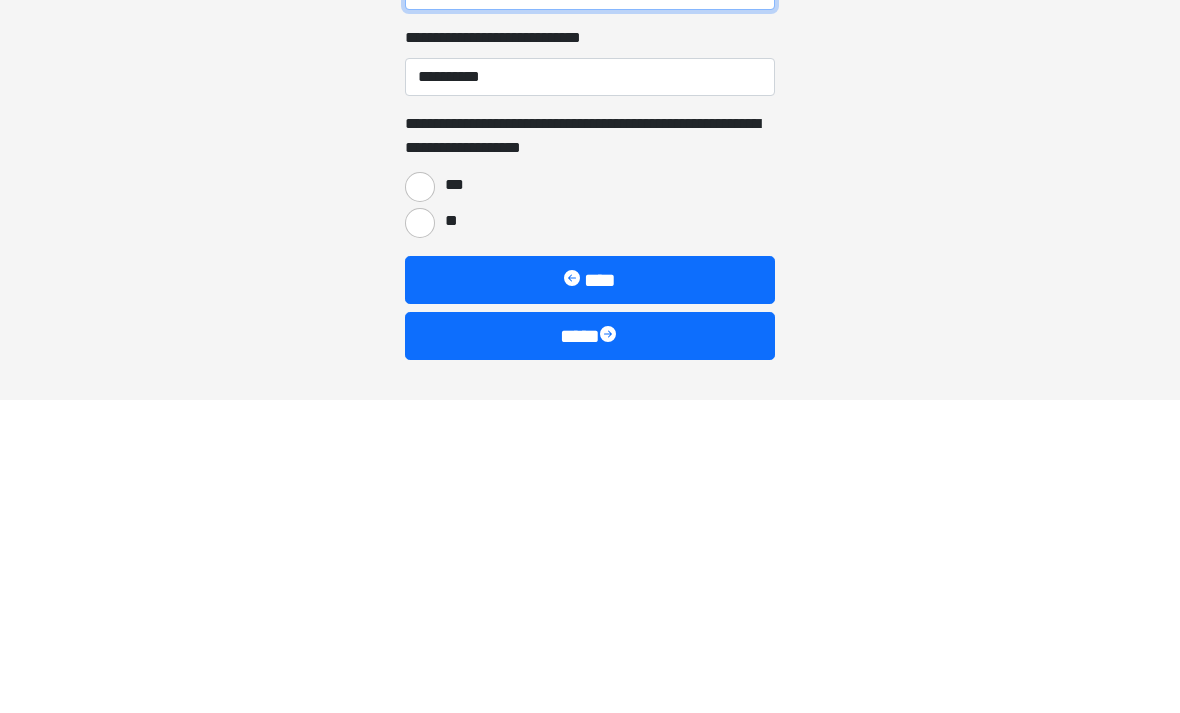 type on "****" 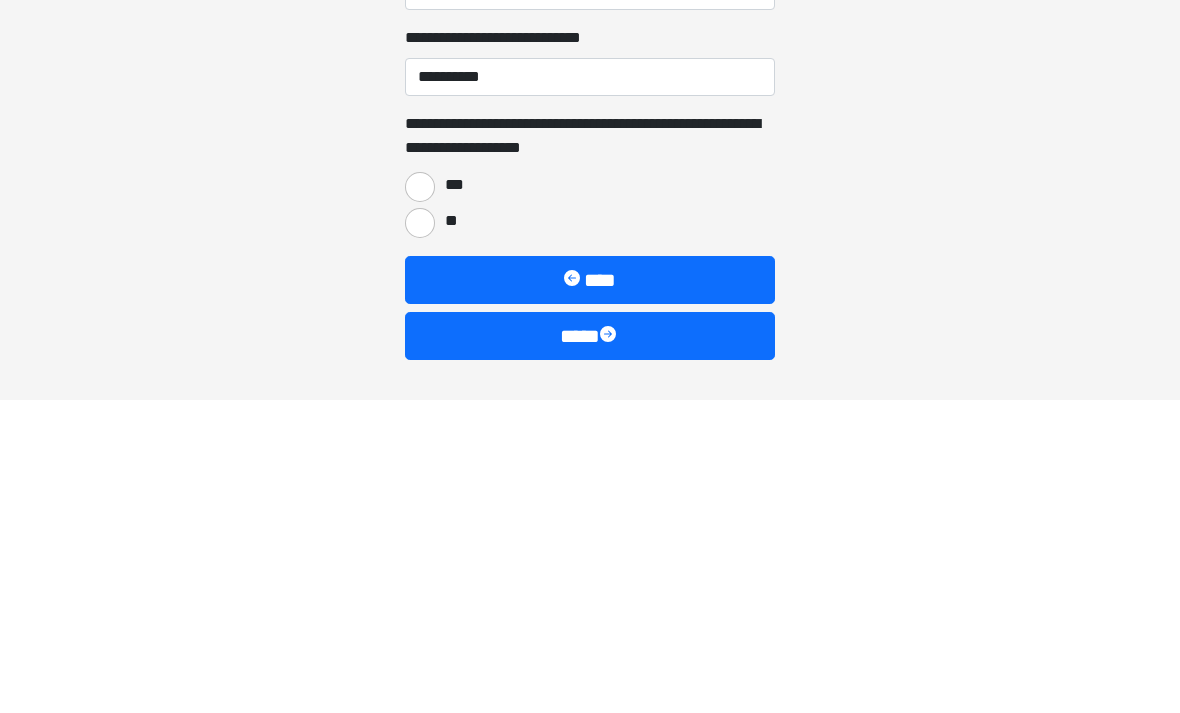 click on "**" at bounding box center [420, 537] 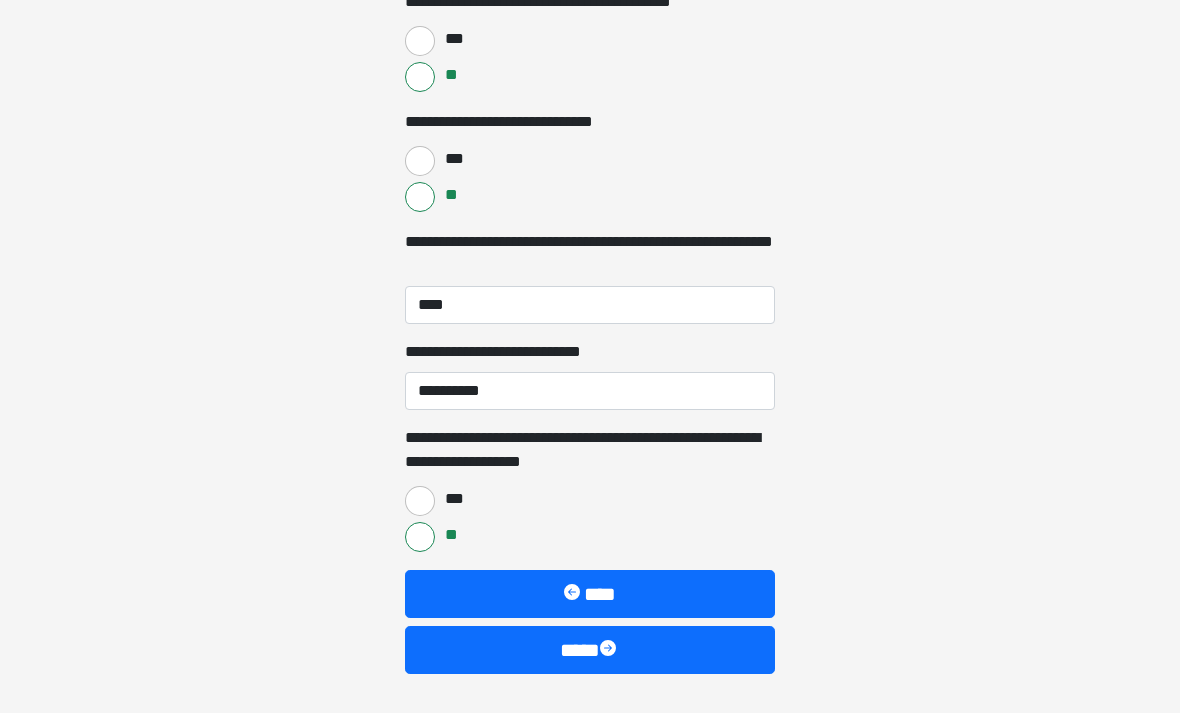 click on "****" at bounding box center (590, 650) 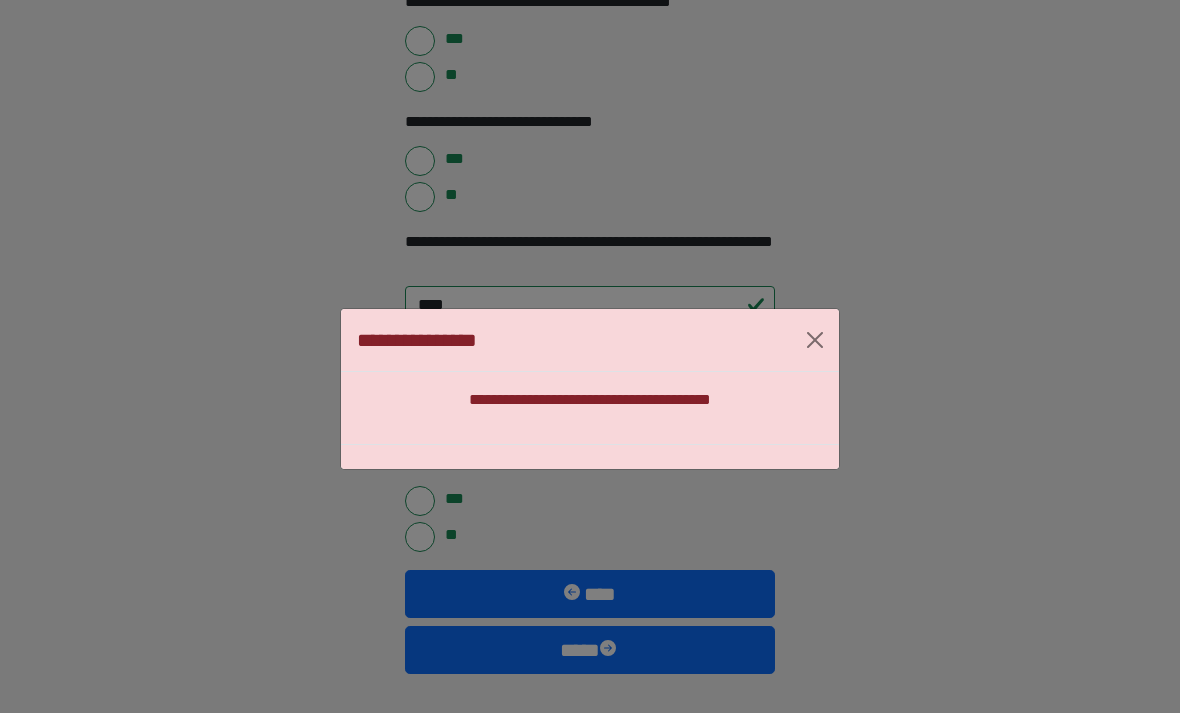 click at bounding box center [815, 340] 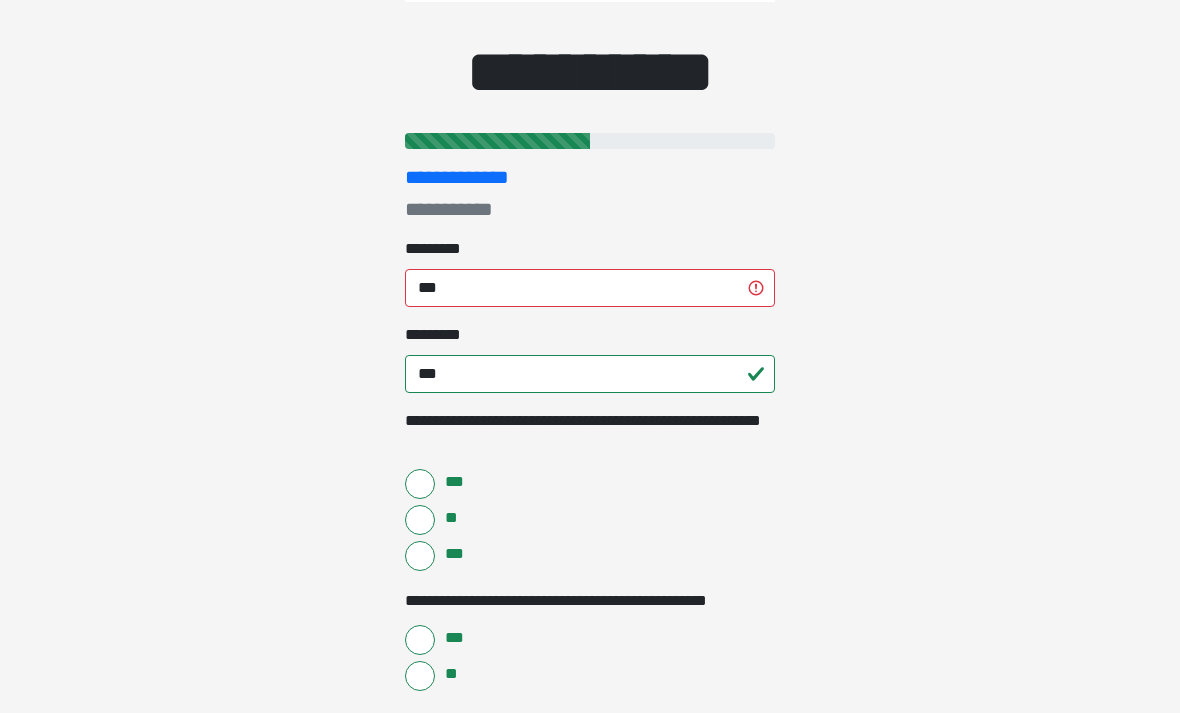 scroll, scrollTop: 151, scrollLeft: 0, axis: vertical 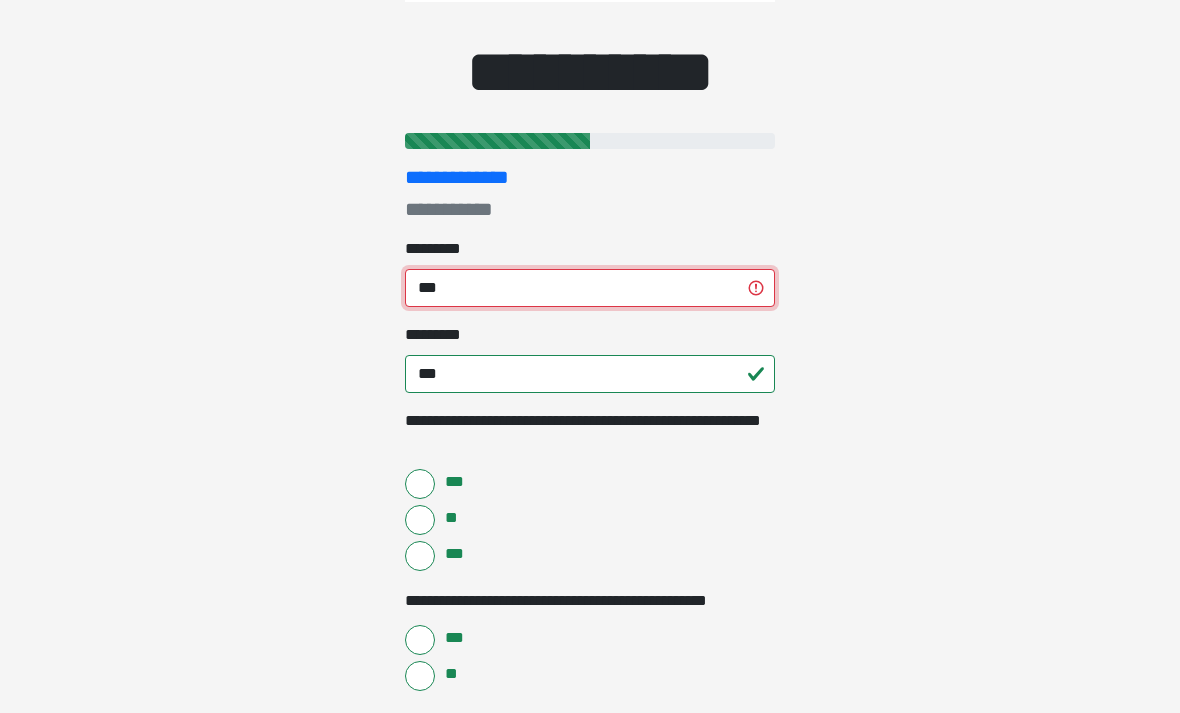 click on "***" at bounding box center [590, 289] 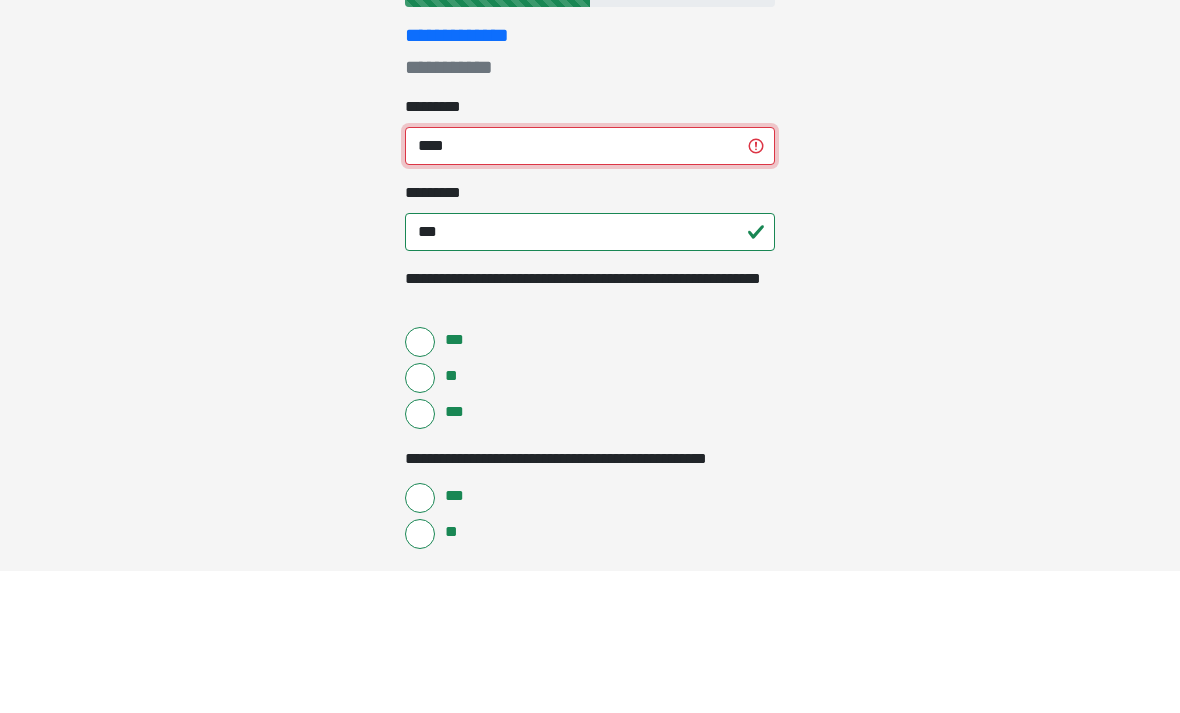 click on "****" at bounding box center [590, 289] 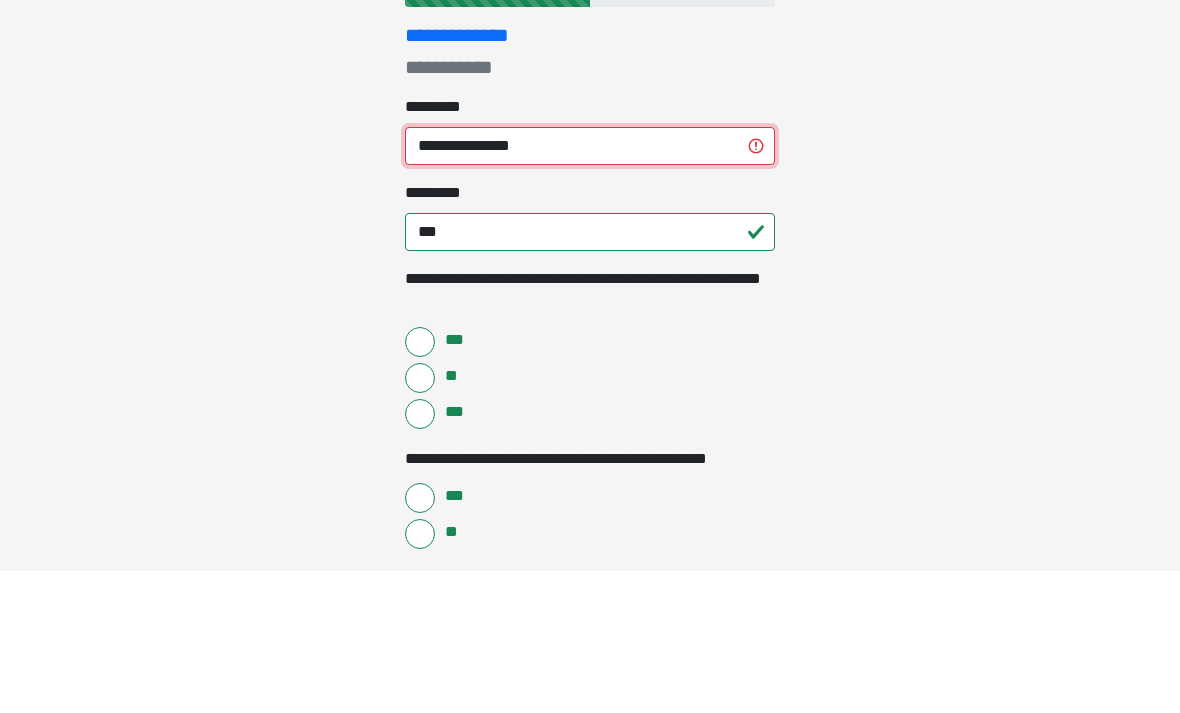 click on "**********" at bounding box center (590, 289) 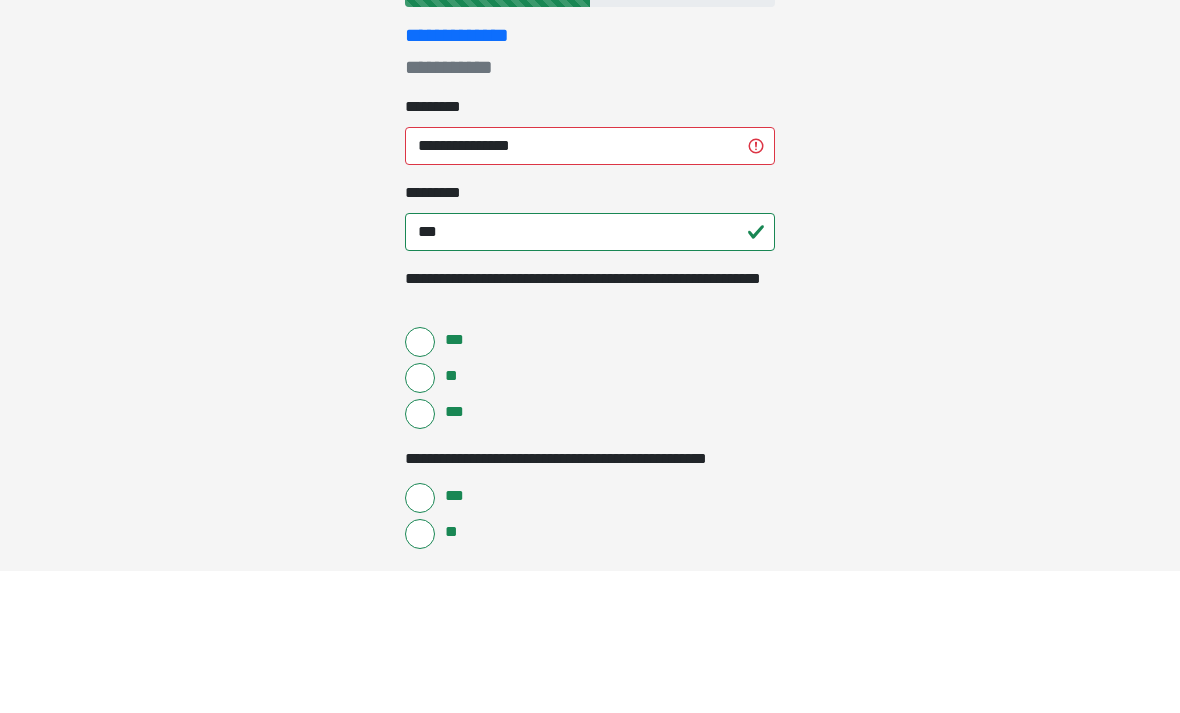 click on "**********" at bounding box center [590, 205] 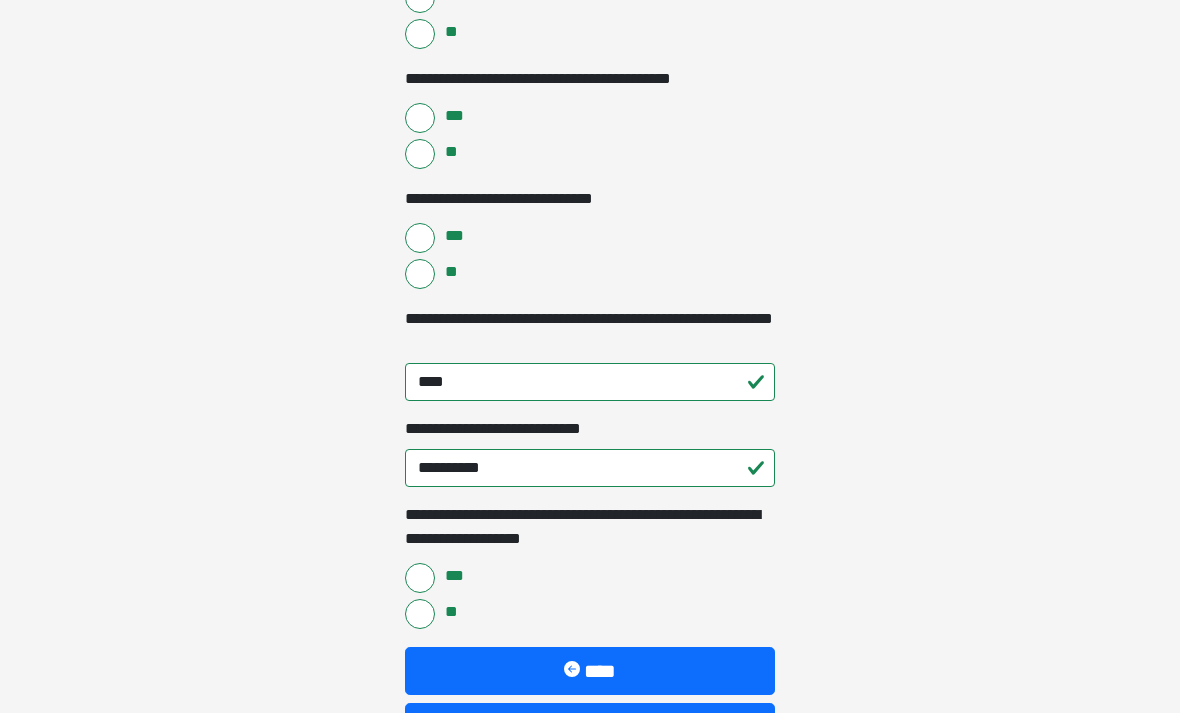 scroll, scrollTop: 3905, scrollLeft: 0, axis: vertical 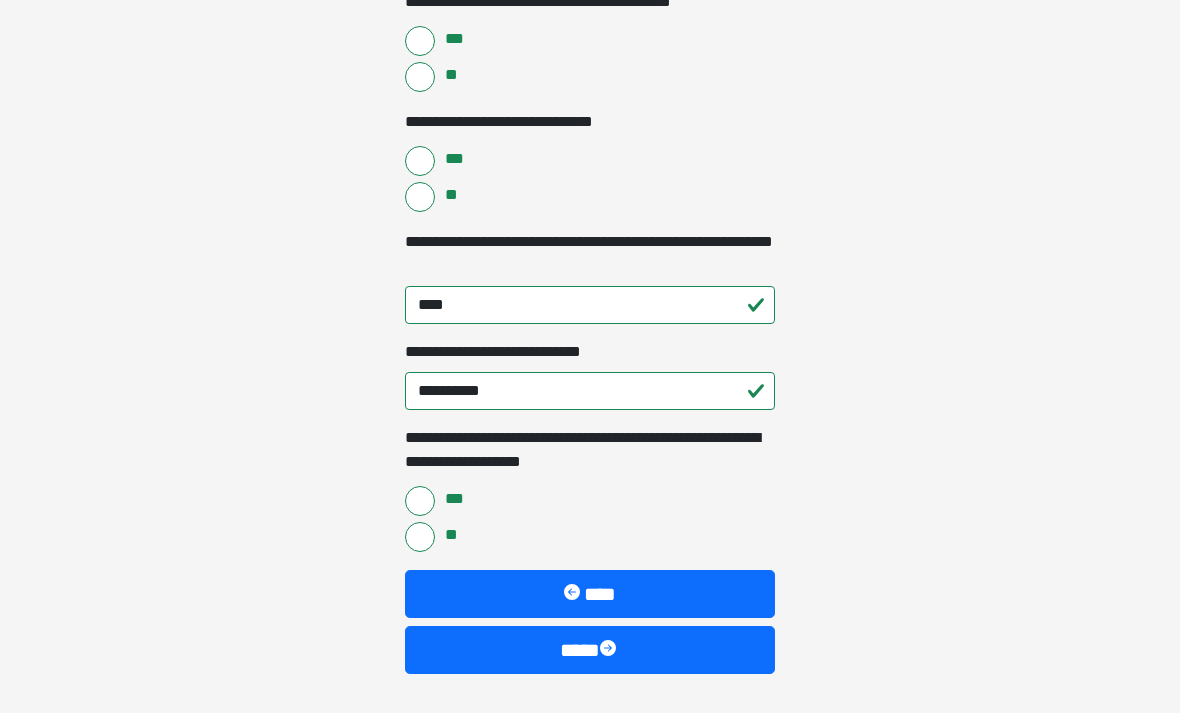 click at bounding box center (610, 650) 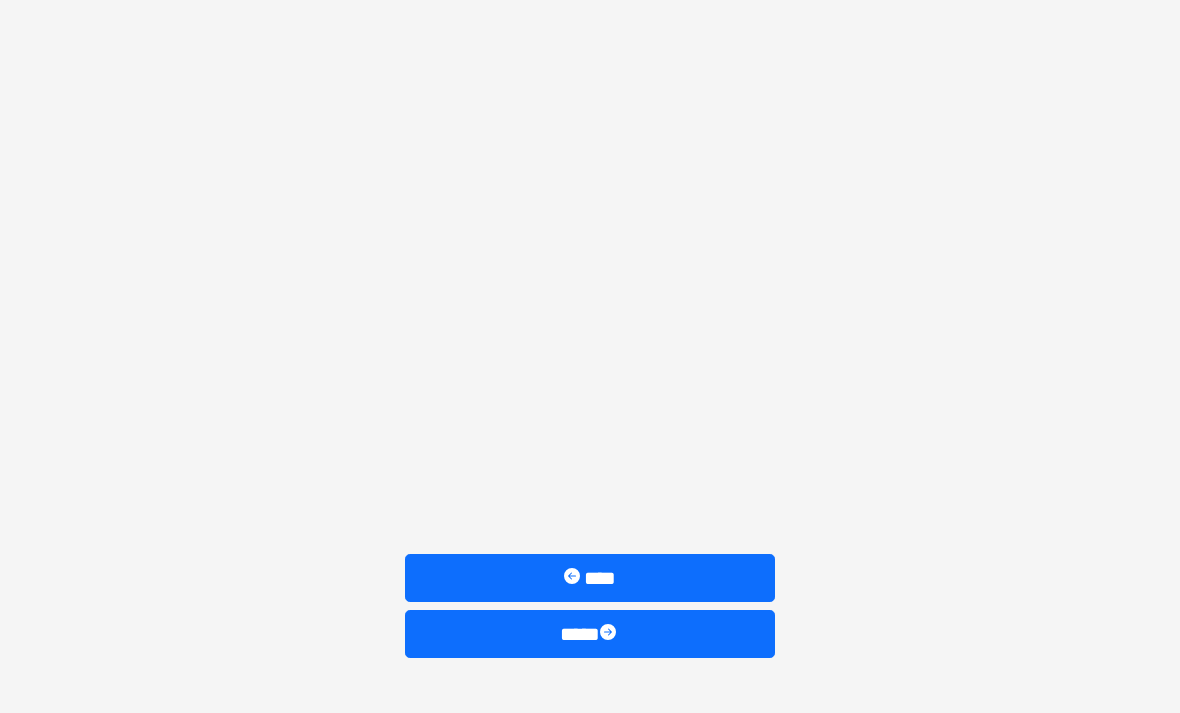 scroll, scrollTop: 659, scrollLeft: 0, axis: vertical 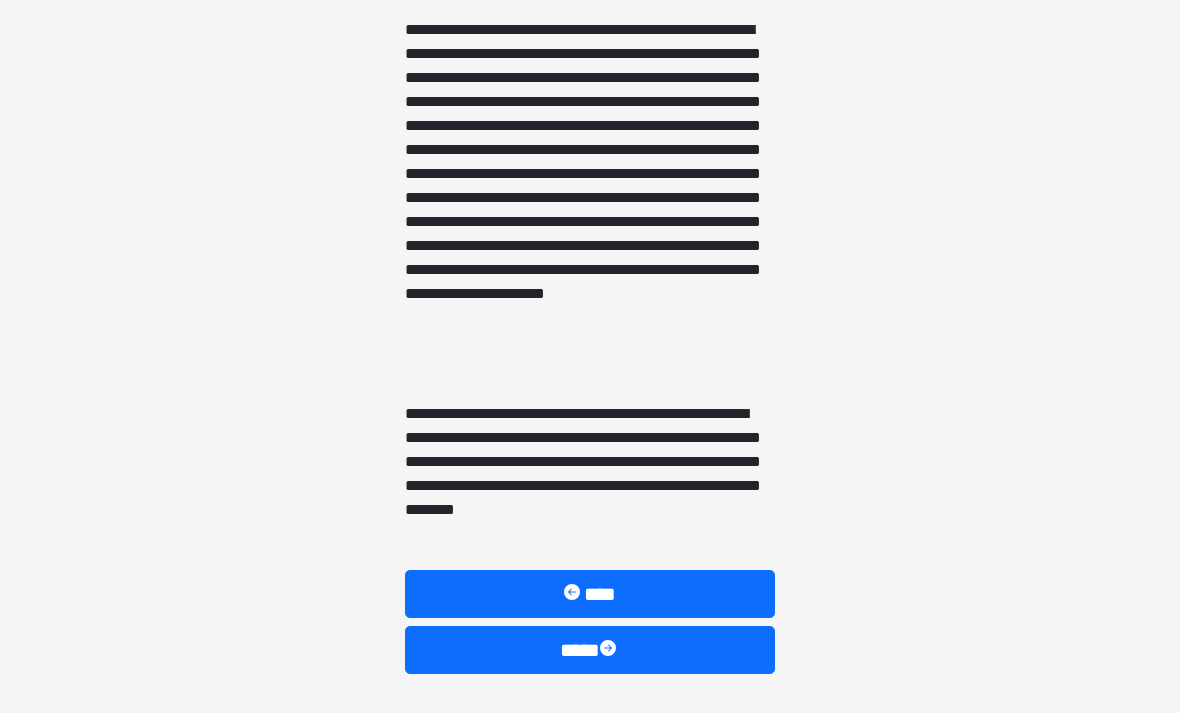click at bounding box center (610, 650) 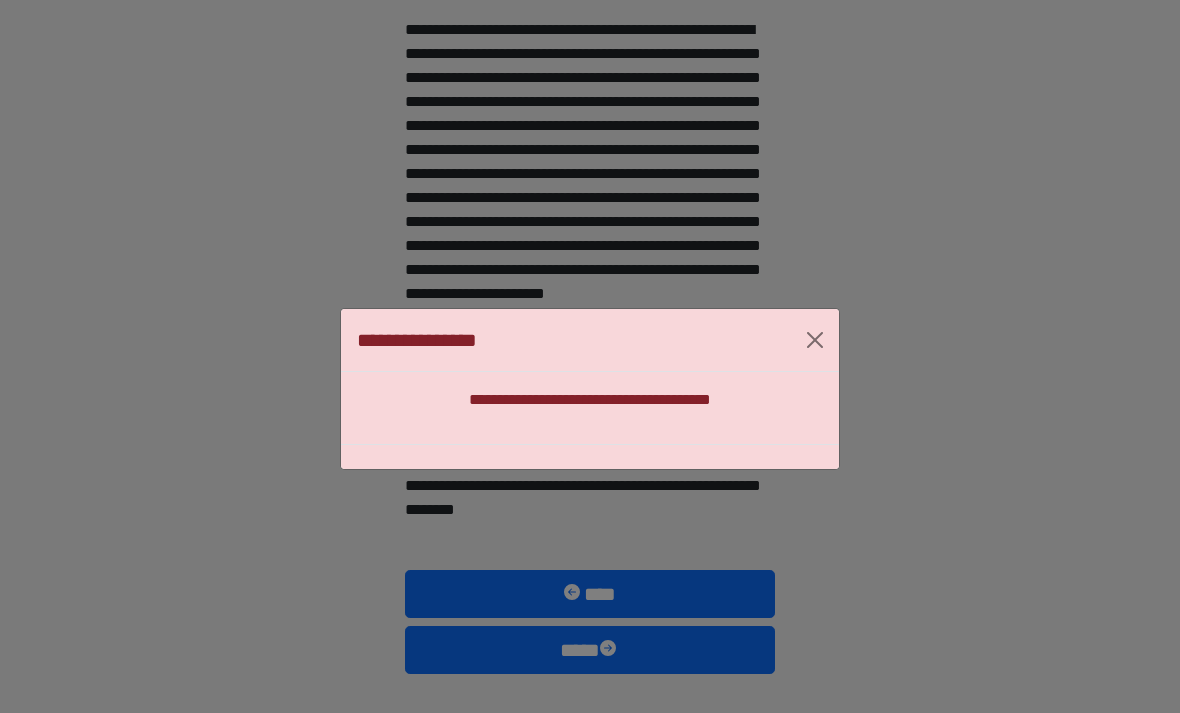click at bounding box center (815, 340) 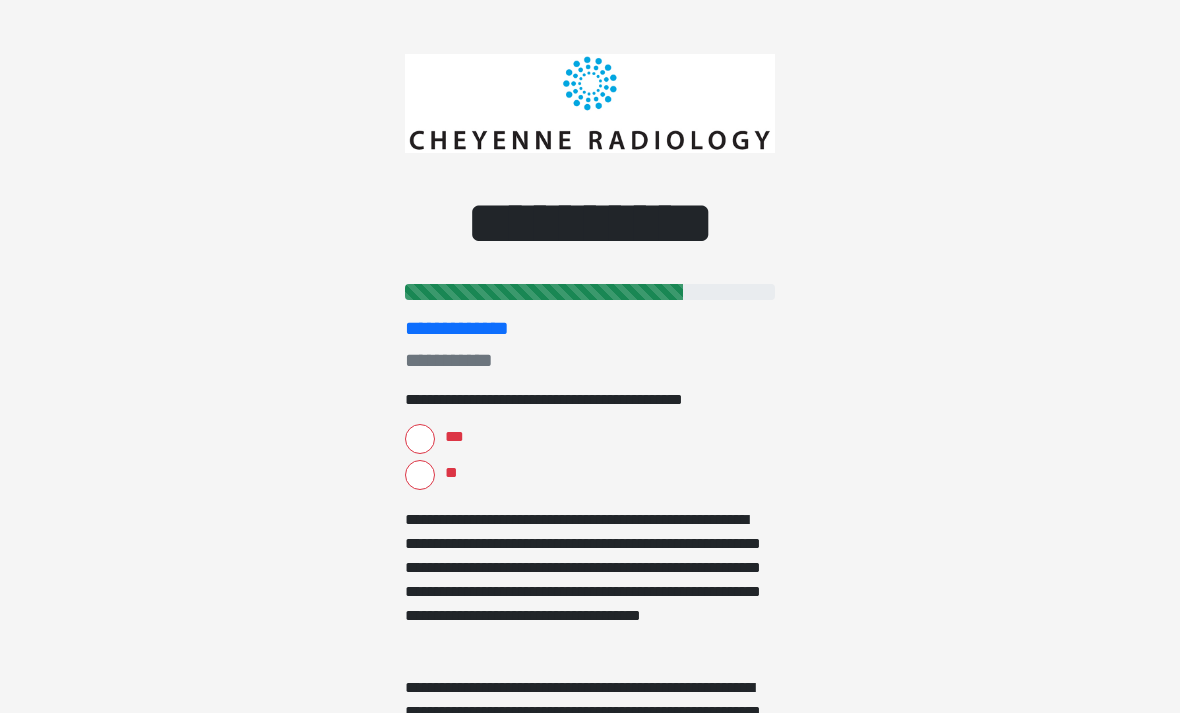 scroll, scrollTop: 0, scrollLeft: 0, axis: both 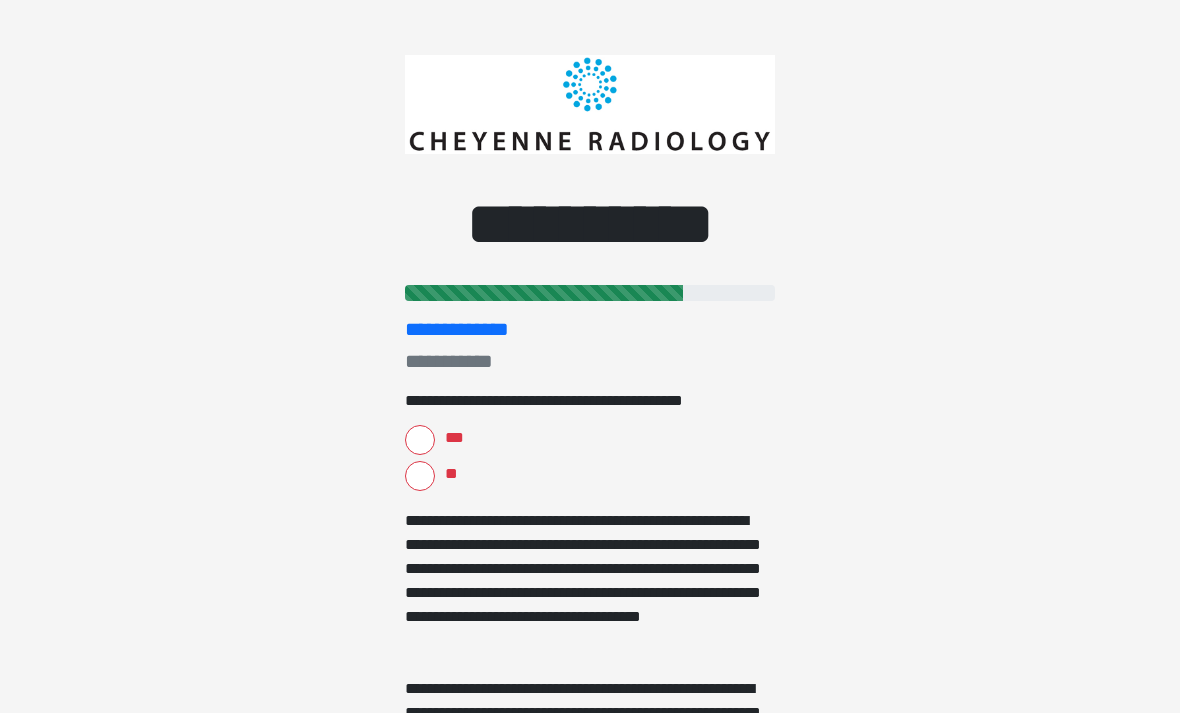 click on "**" at bounding box center [420, 476] 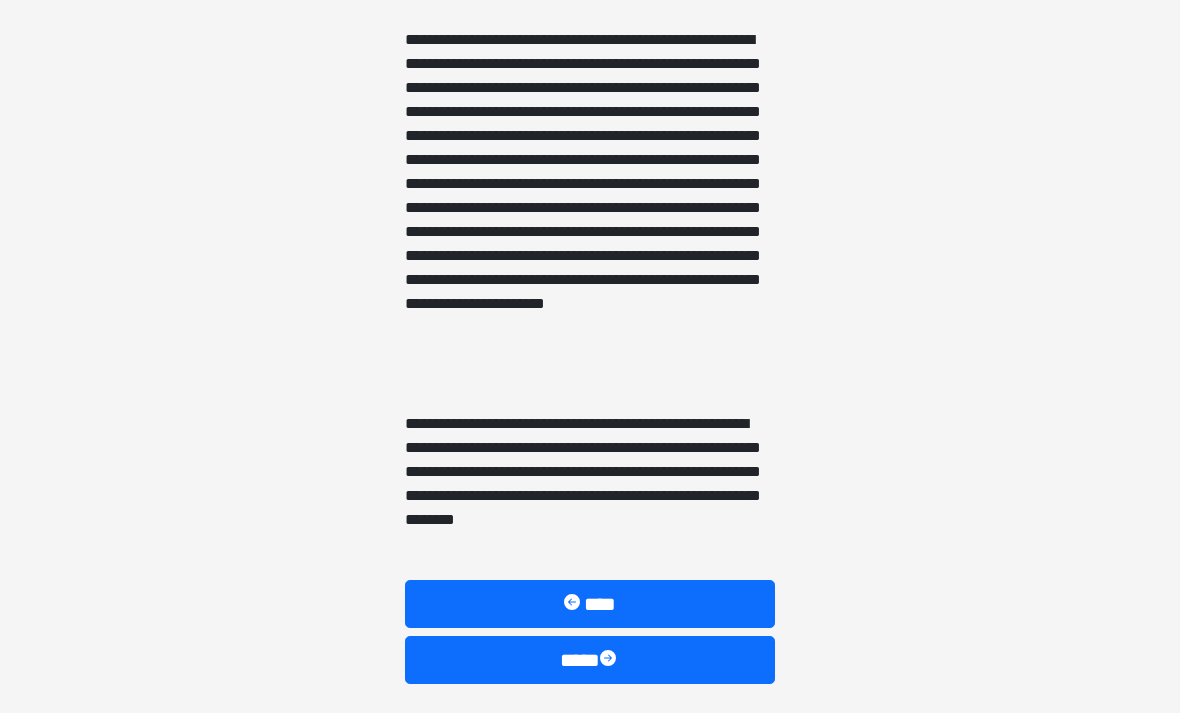 scroll, scrollTop: 659, scrollLeft: 0, axis: vertical 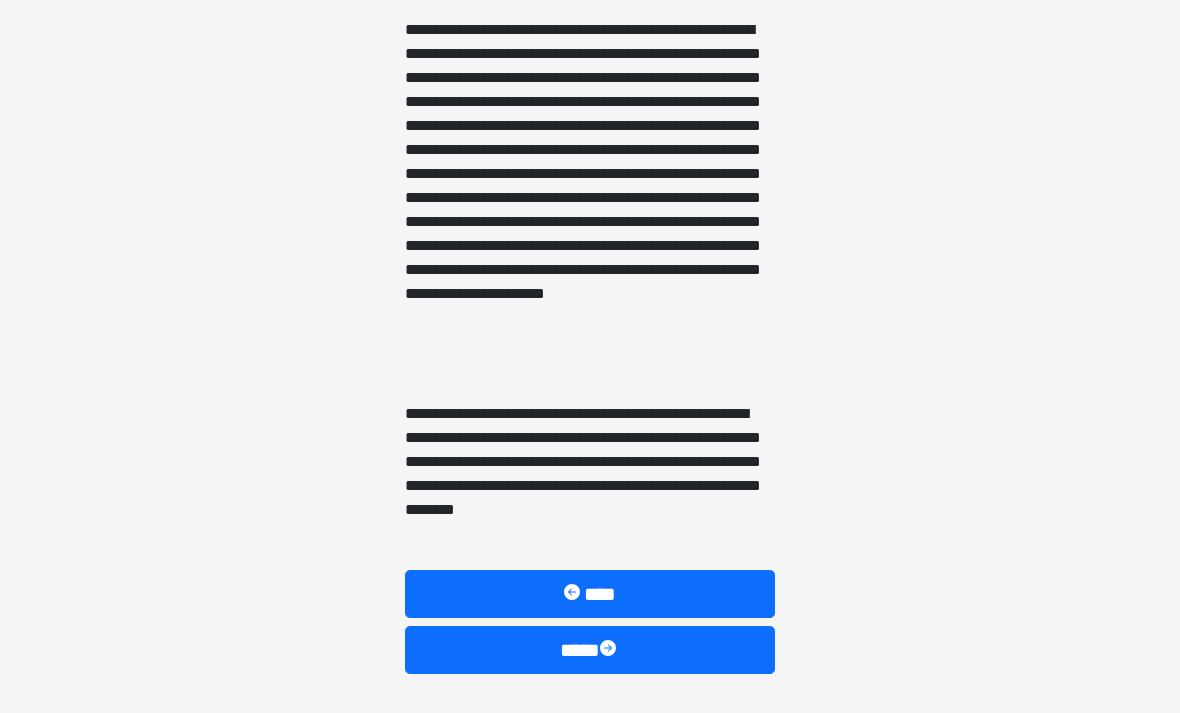 click at bounding box center [610, 650] 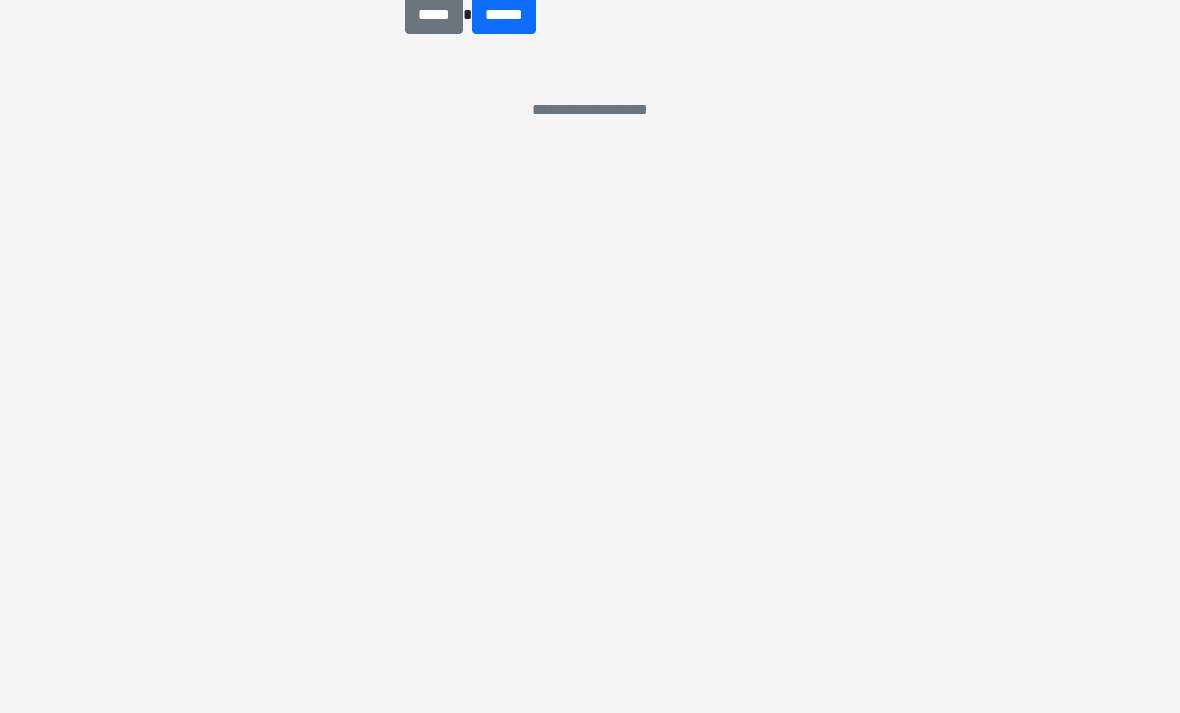 scroll, scrollTop: 9, scrollLeft: 0, axis: vertical 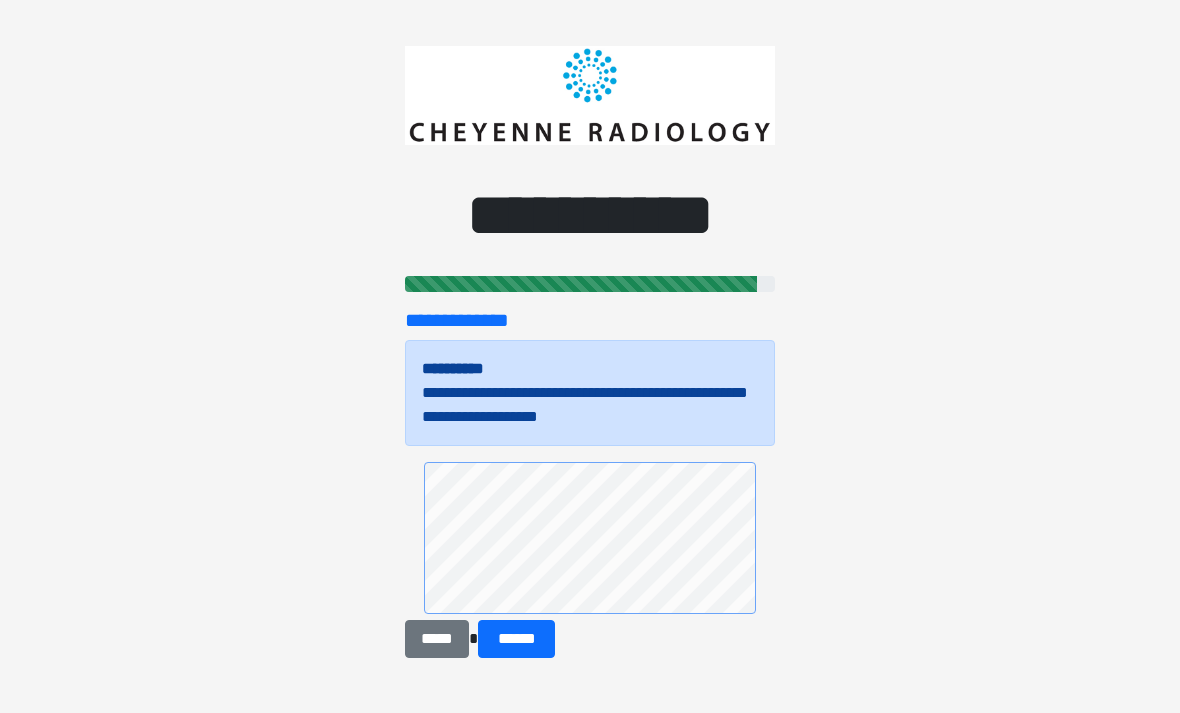 click on "*****" at bounding box center (437, 639) 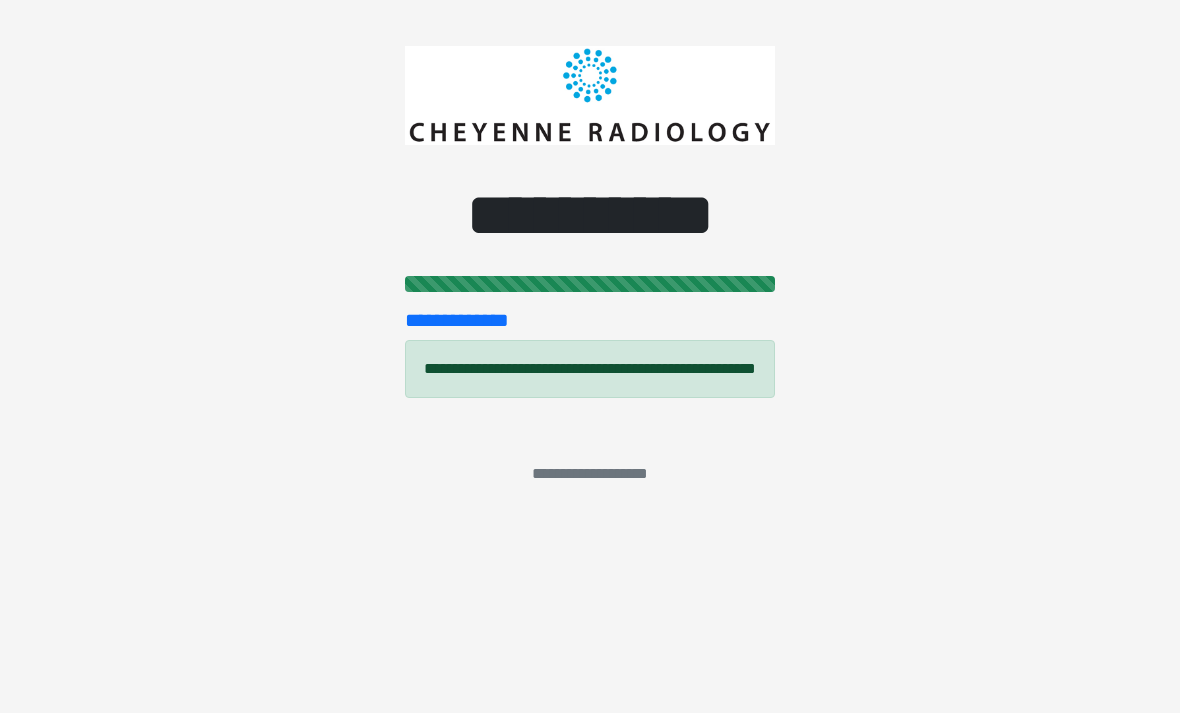 scroll, scrollTop: 0, scrollLeft: 0, axis: both 